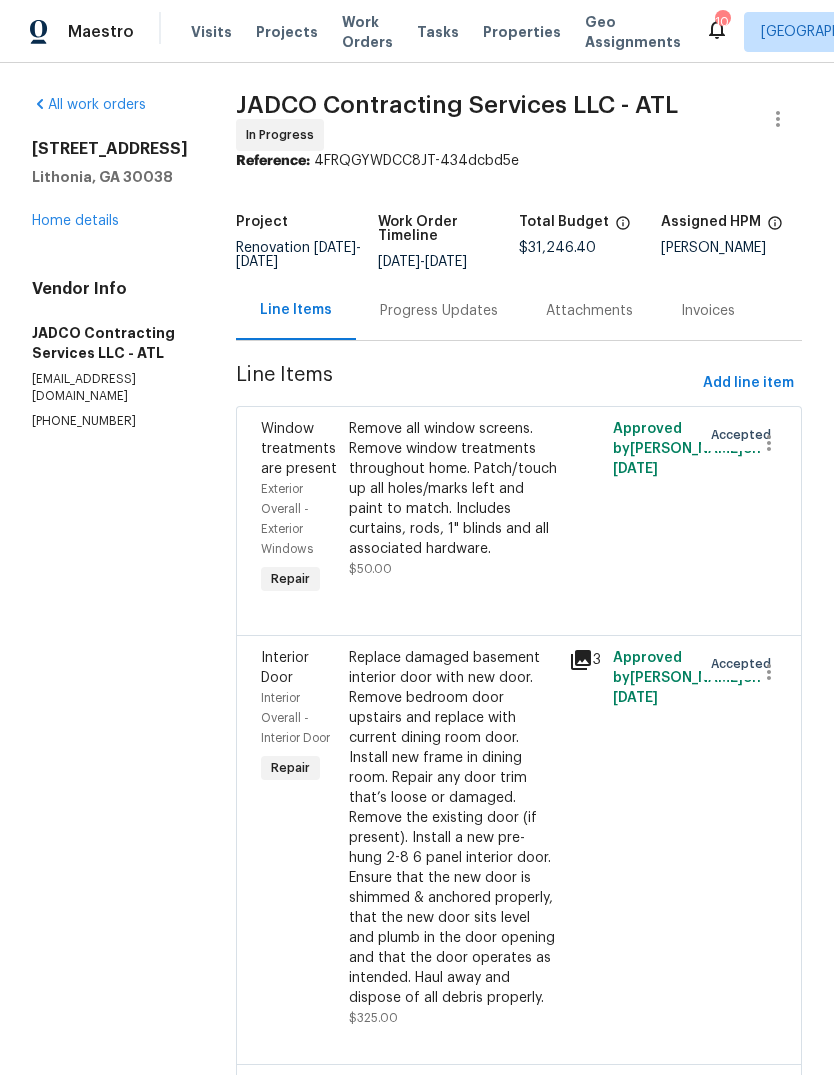scroll, scrollTop: 75, scrollLeft: 0, axis: vertical 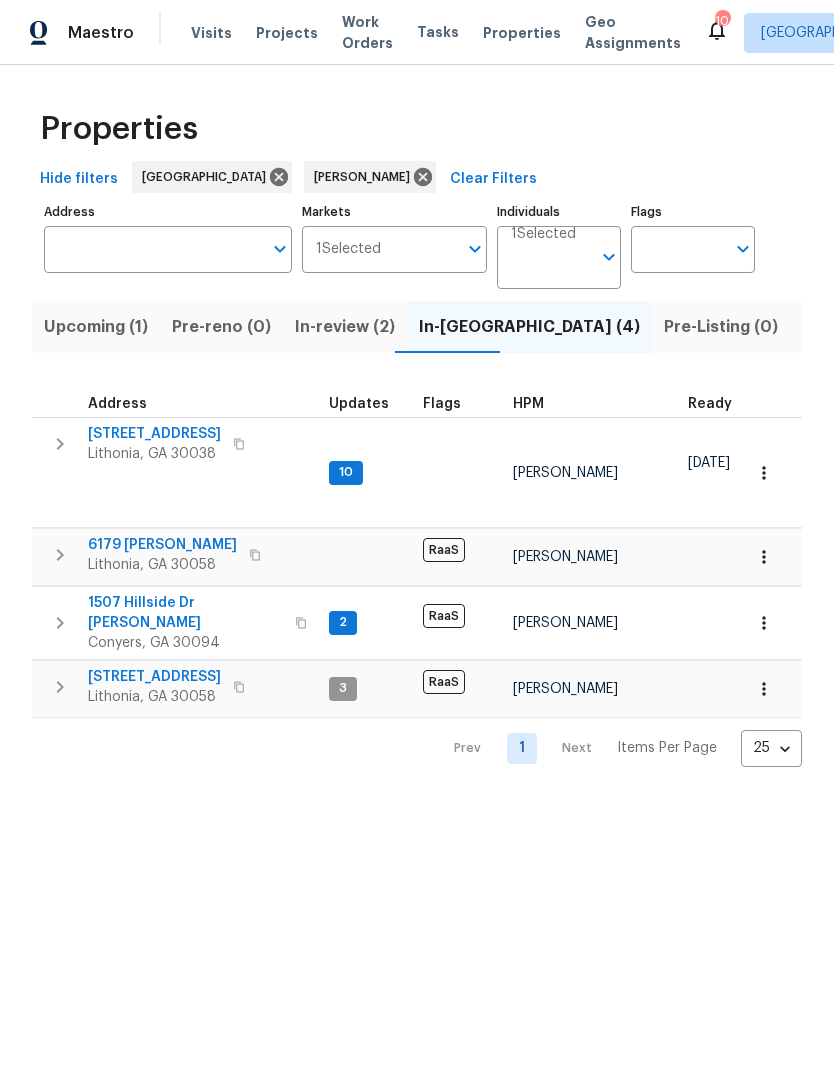 click on "Upcoming (1)" at bounding box center [96, 327] 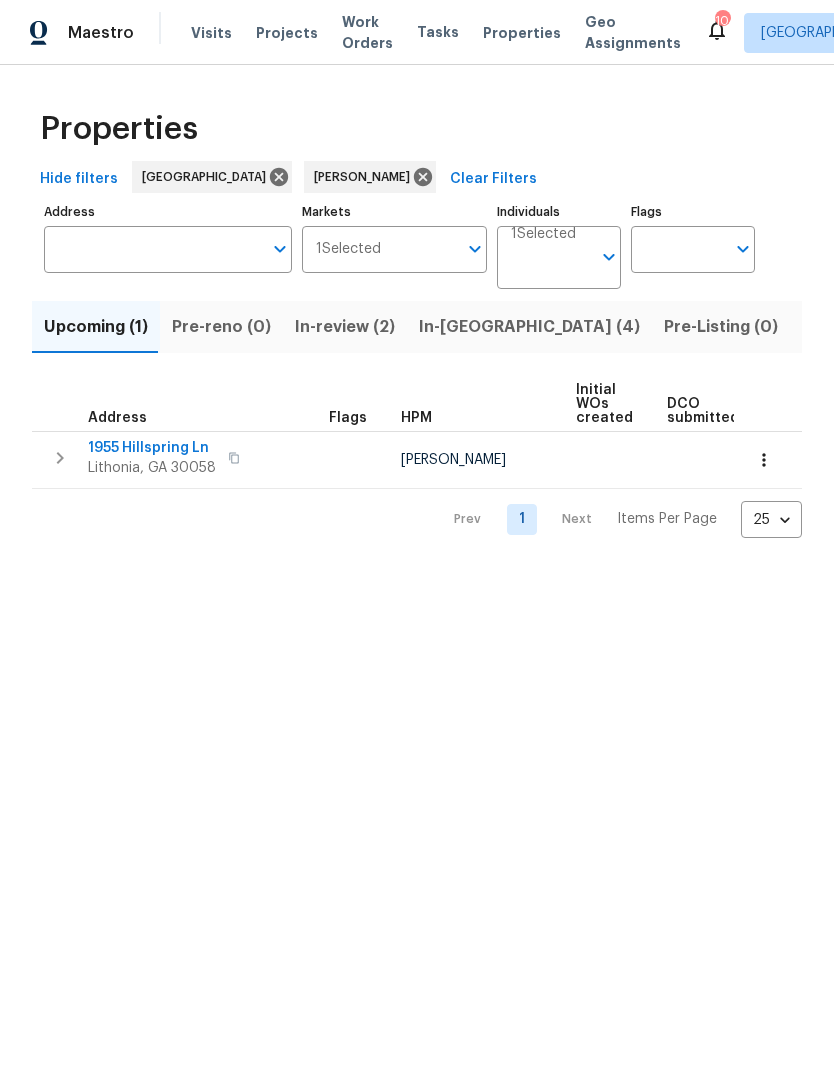 scroll, scrollTop: 0, scrollLeft: 0, axis: both 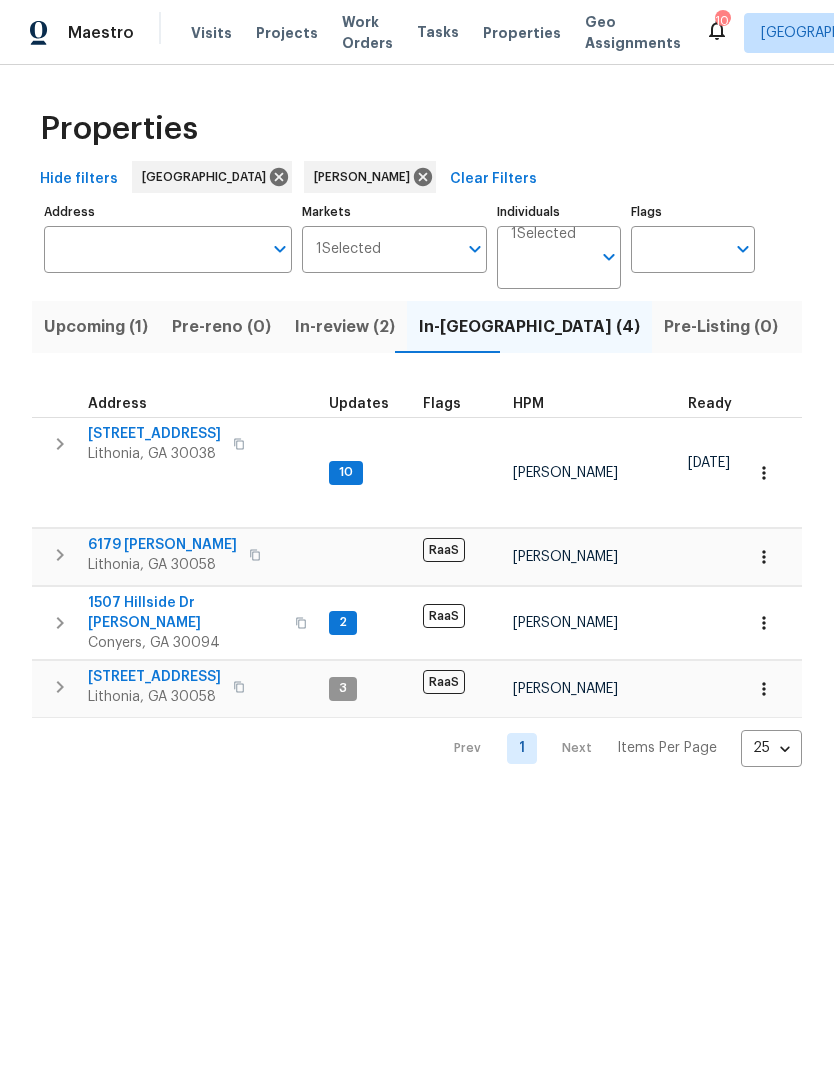 click on "In-review (2)" at bounding box center (345, 327) 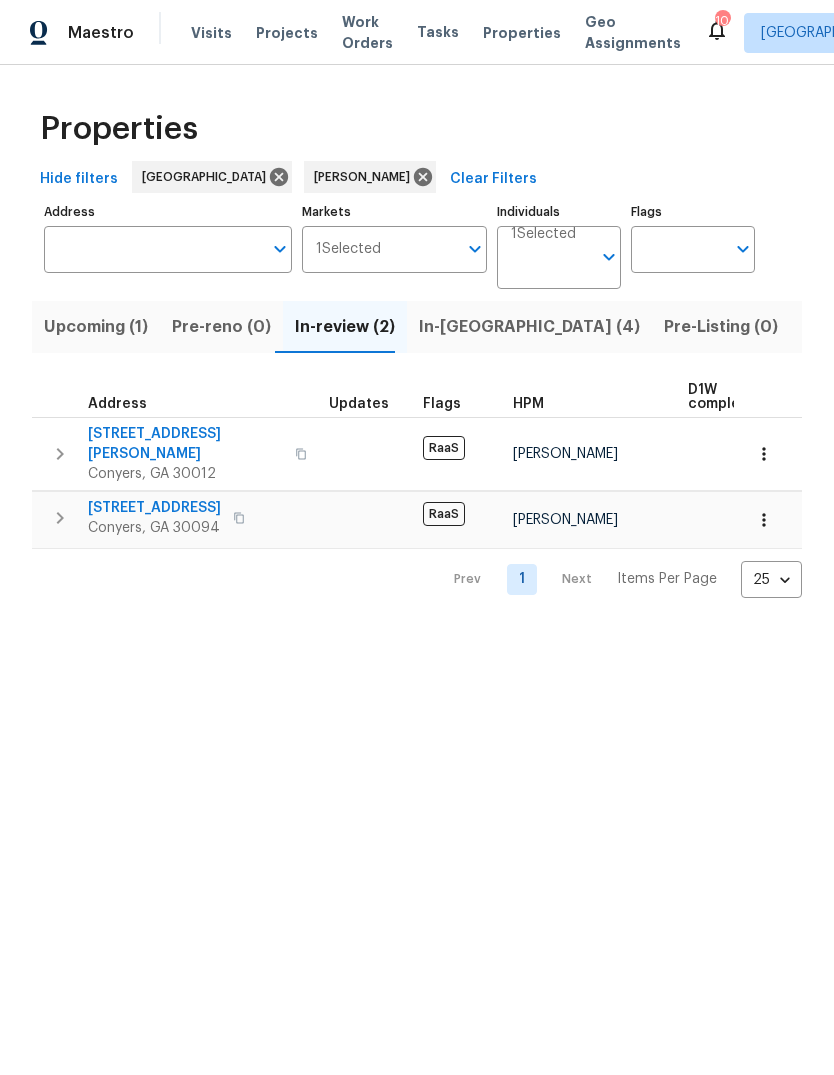 click on "In-reno (4)" at bounding box center (529, 327) 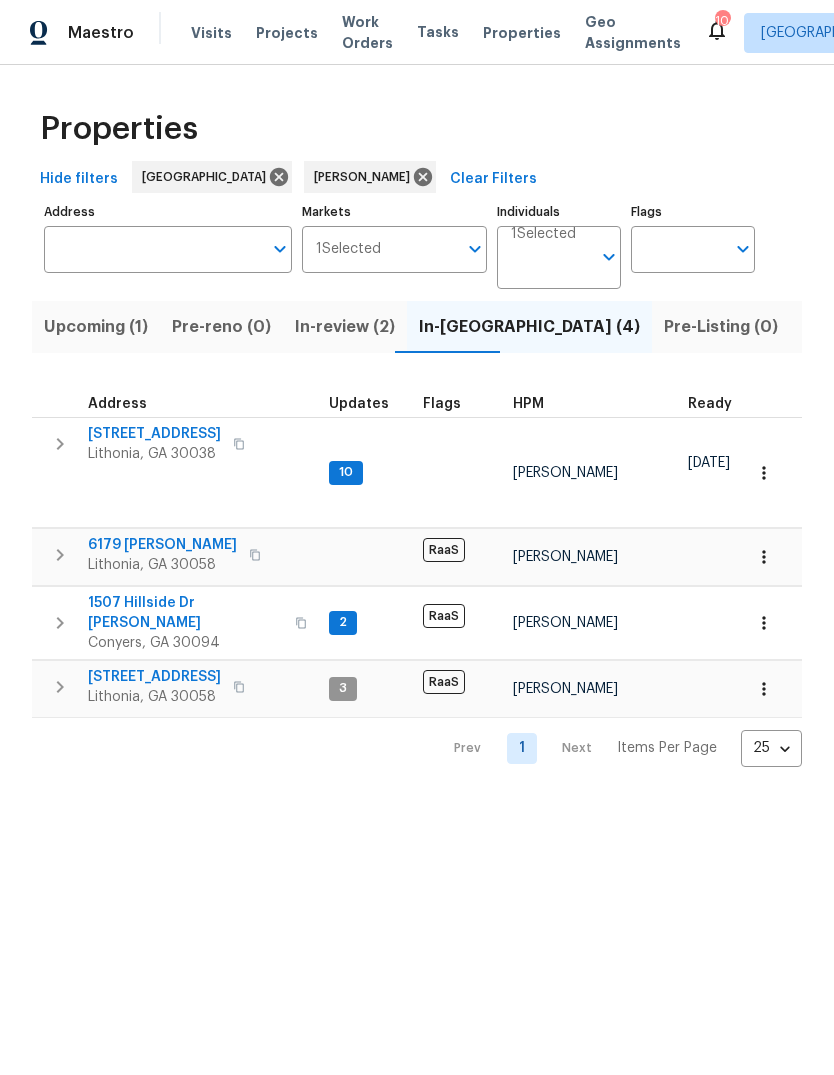 scroll, scrollTop: 0, scrollLeft: 0, axis: both 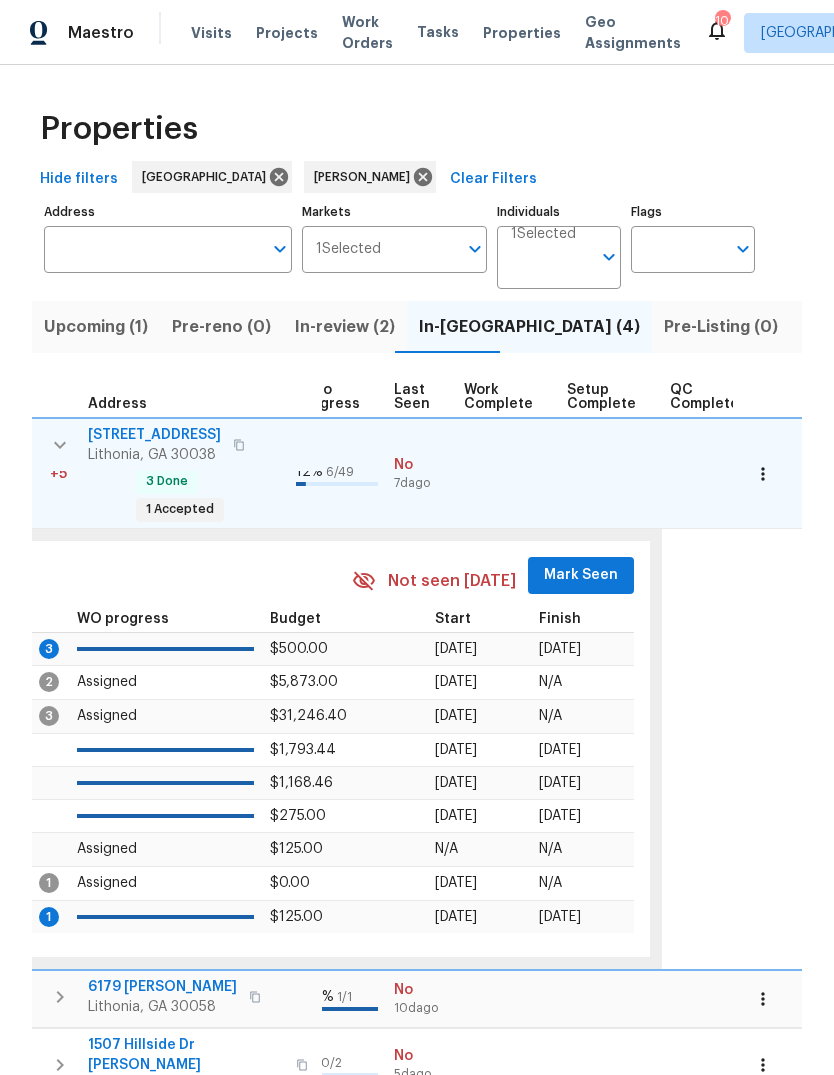 click on "Mark Seen" at bounding box center (581, 575) 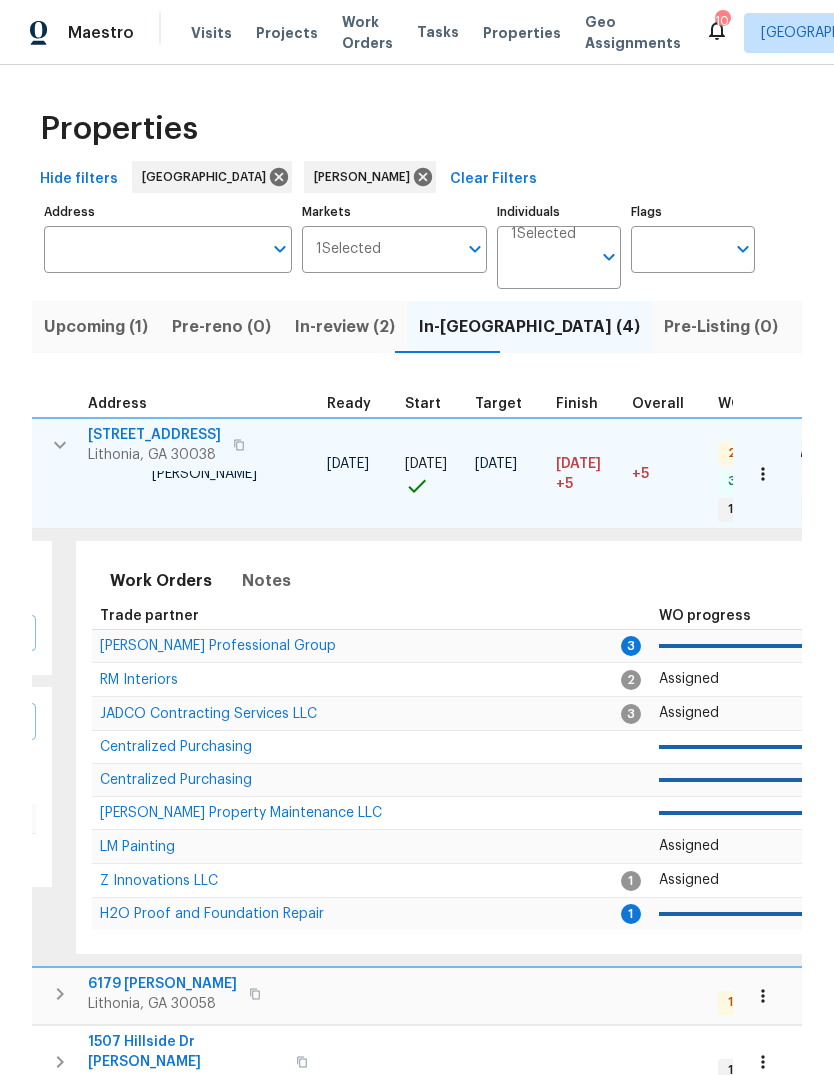 scroll, scrollTop: 0, scrollLeft: 298, axis: horizontal 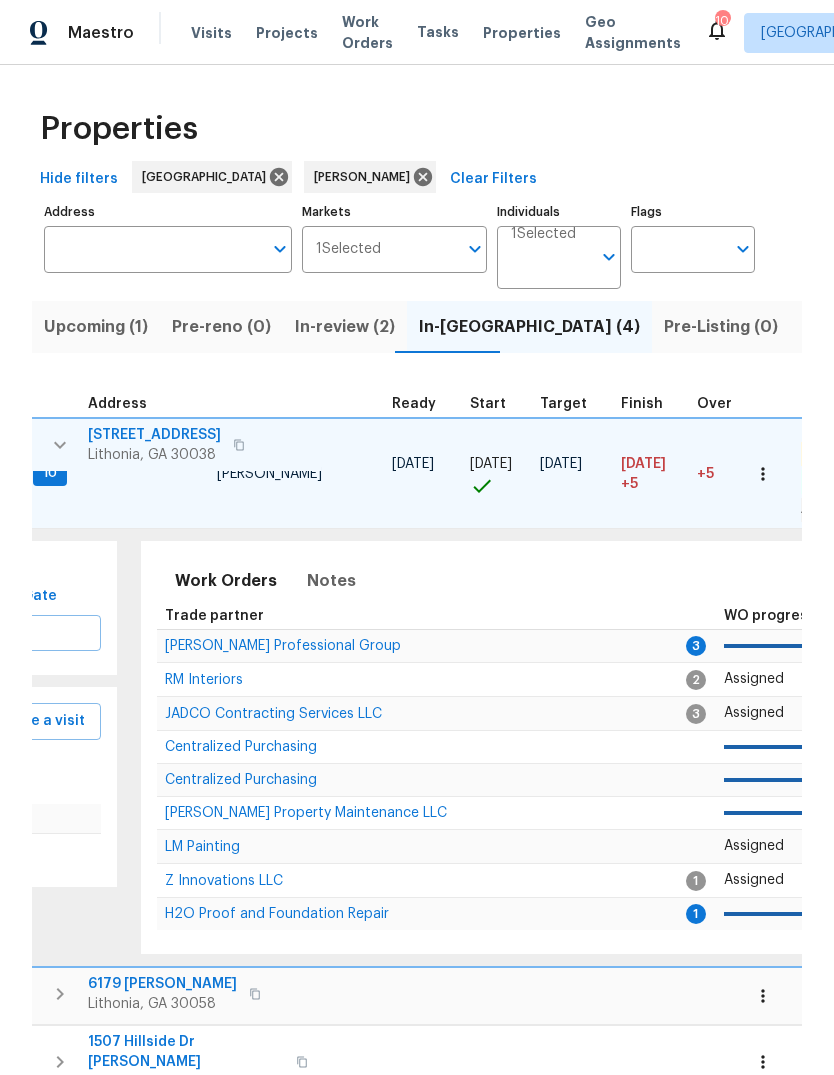 click on "Listed (20)" at bounding box center [845, 327] 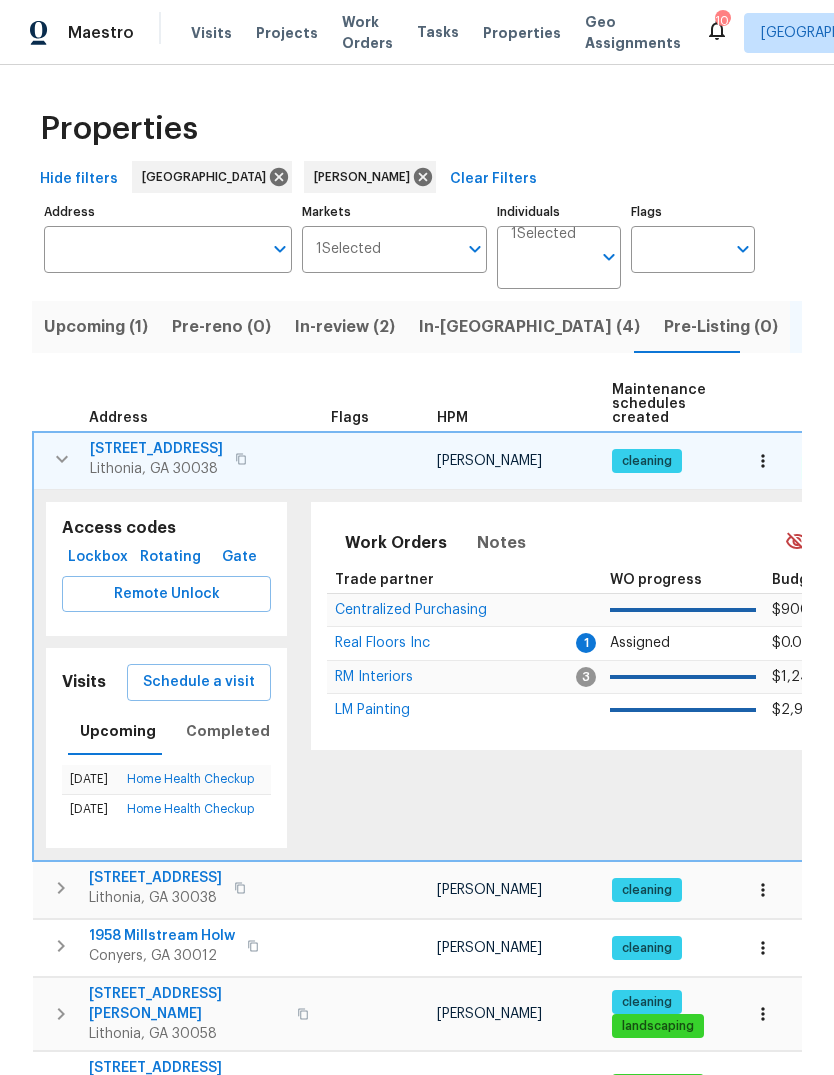 click 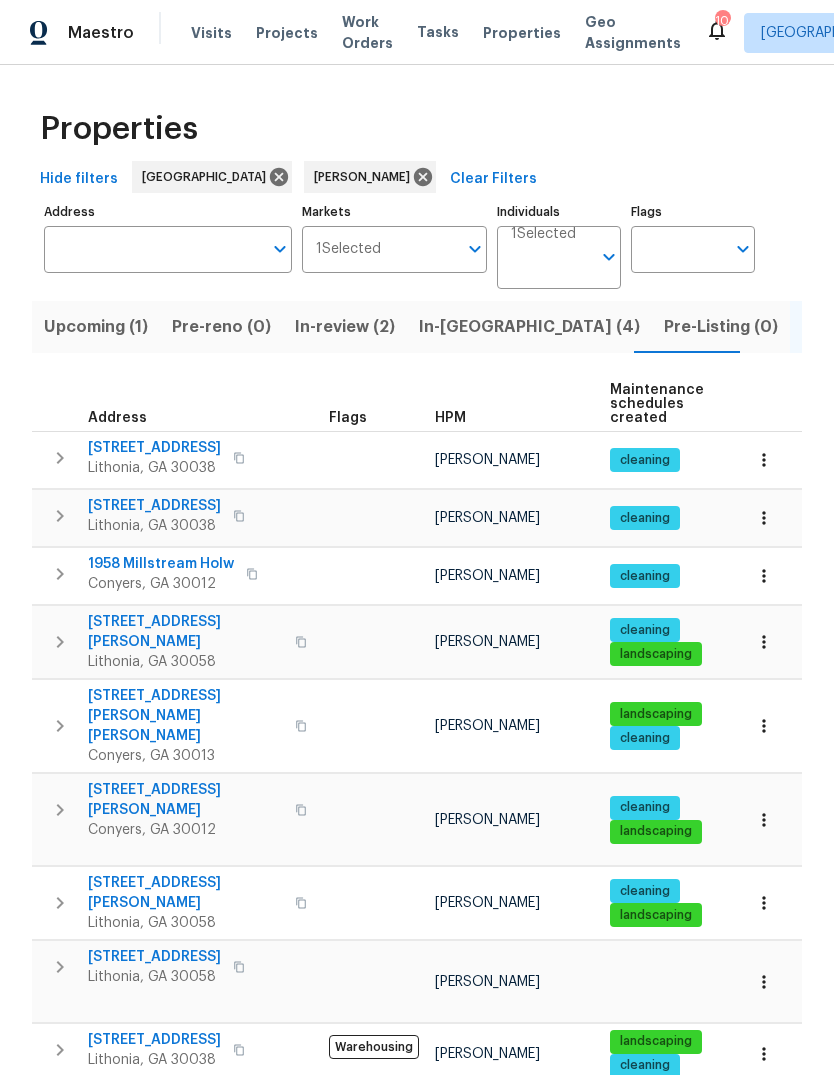 scroll, scrollTop: -1, scrollLeft: 0, axis: vertical 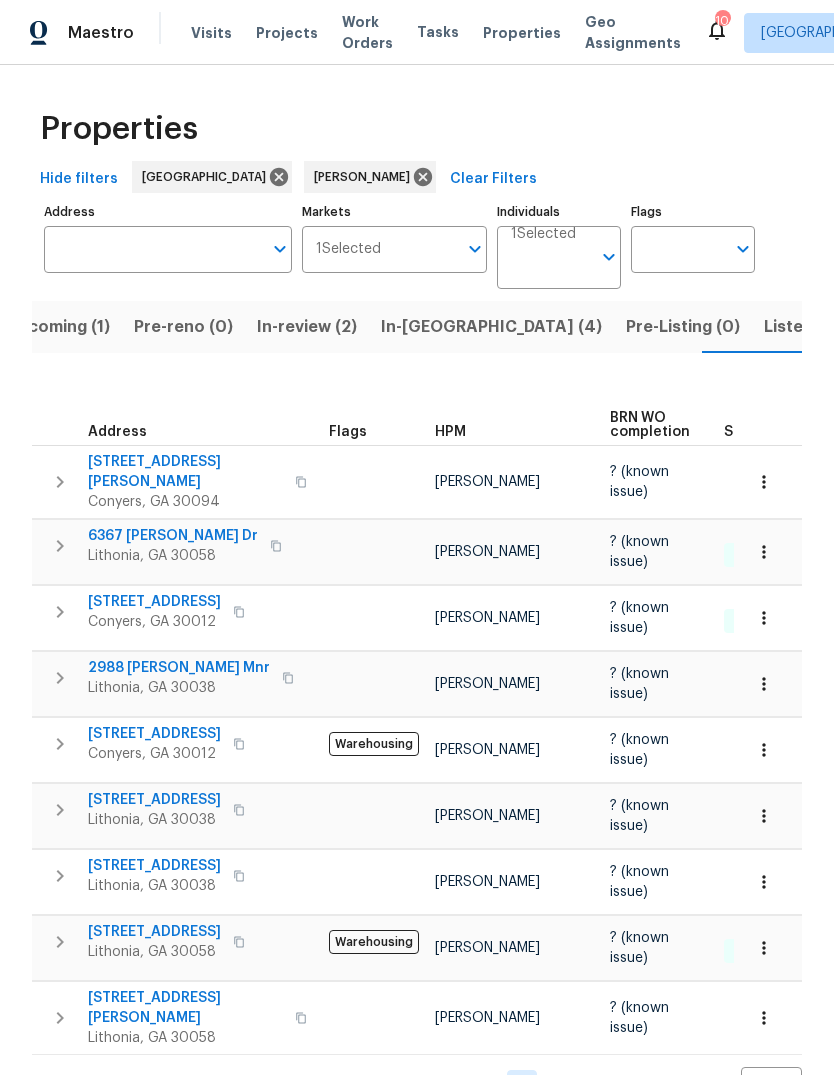click on "6367 Deshong Dr" at bounding box center [173, 536] 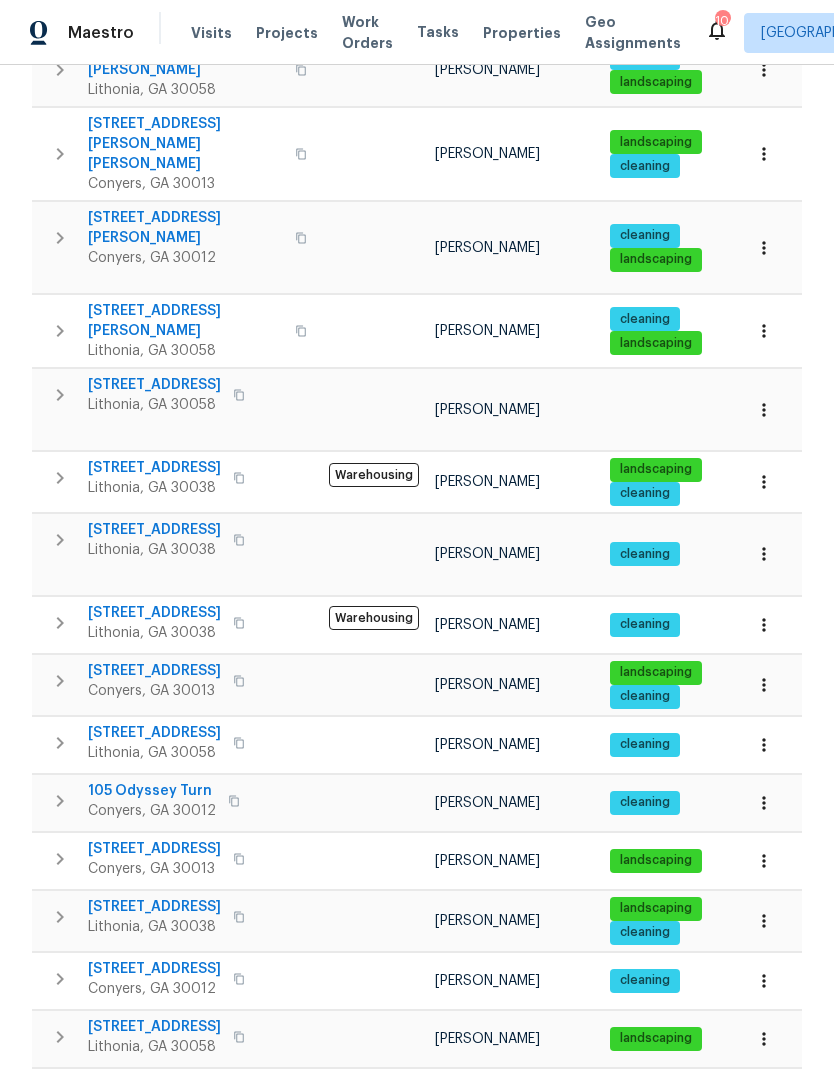 scroll, scrollTop: 571, scrollLeft: 0, axis: vertical 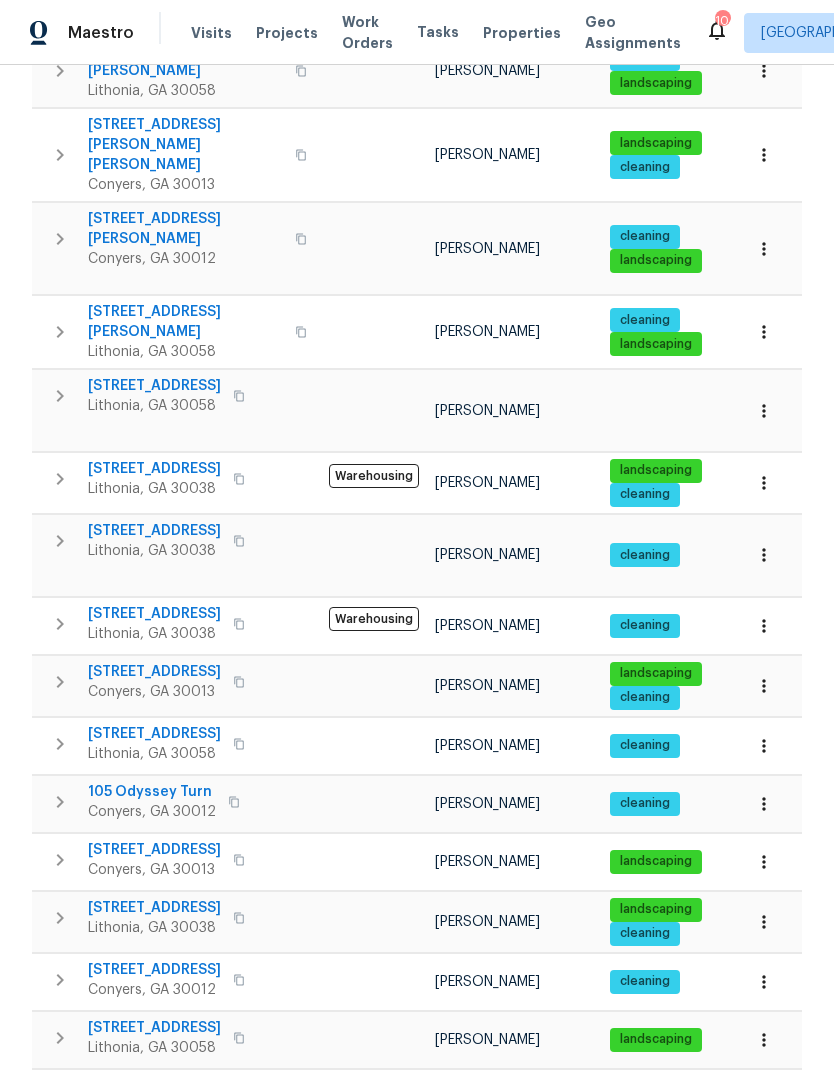 click on "2226 Exchange Pl SE" at bounding box center (154, 672) 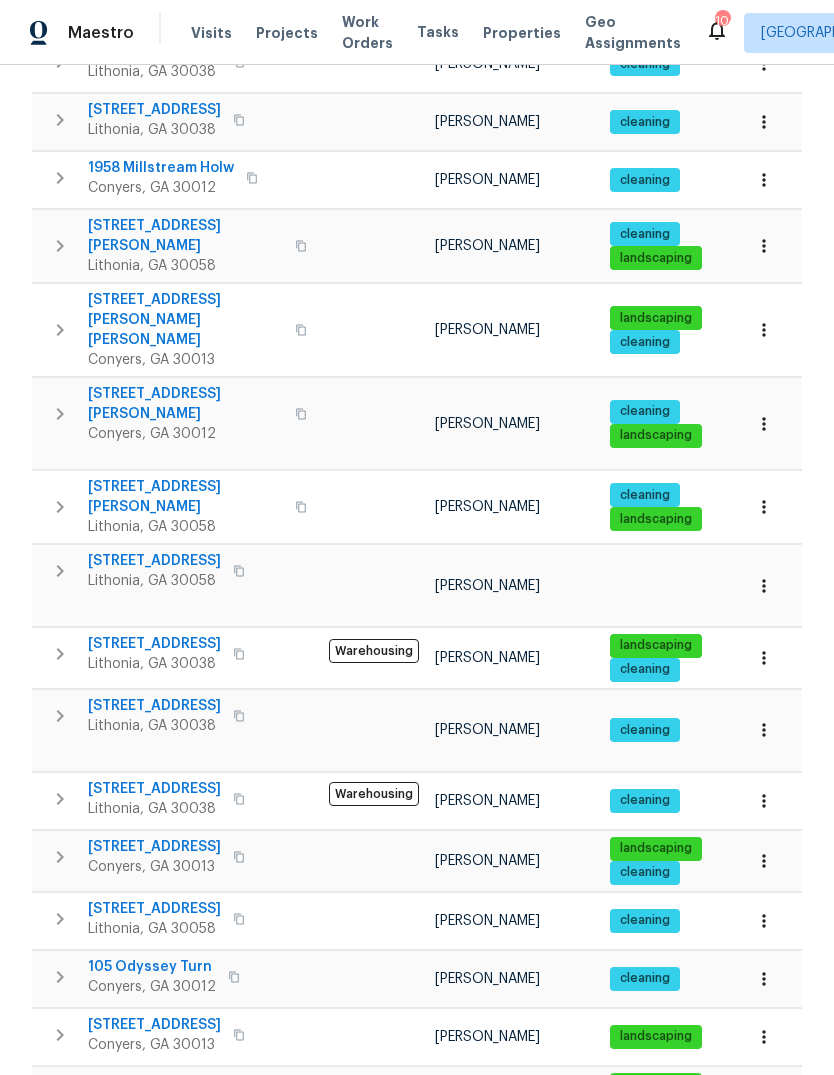 scroll, scrollTop: 405, scrollLeft: 0, axis: vertical 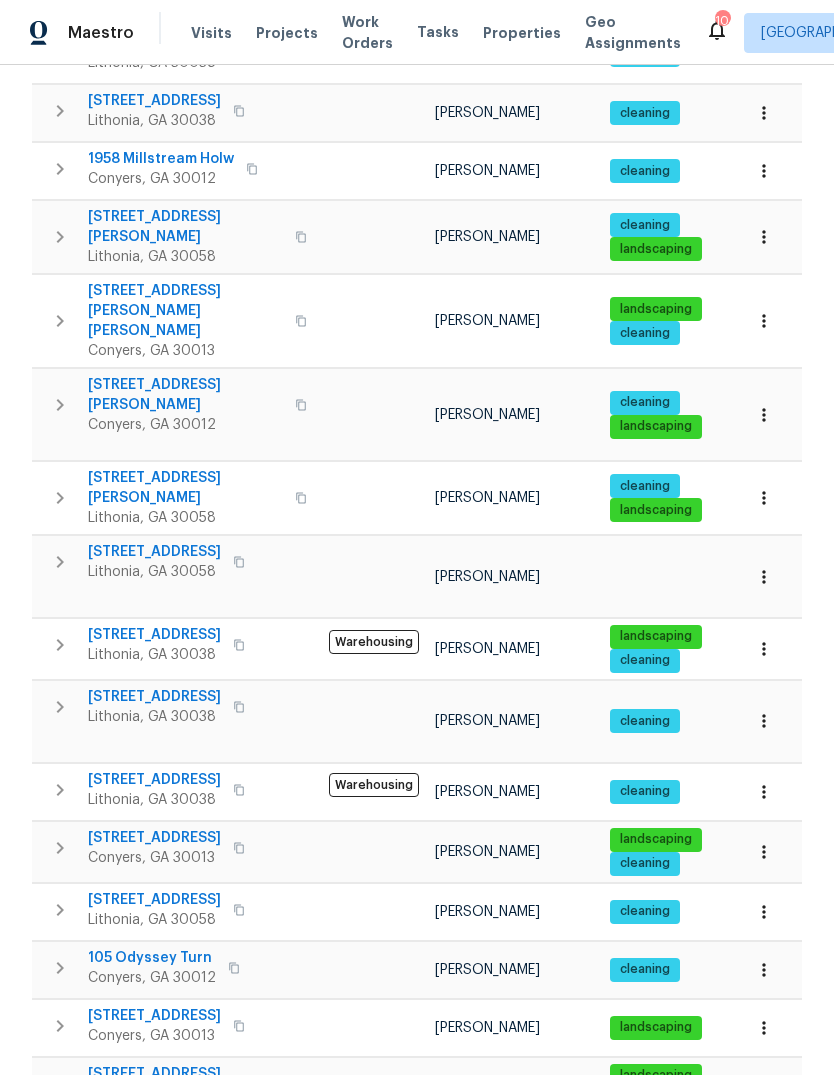 click on "105 Odyssey Turn" at bounding box center (152, 958) 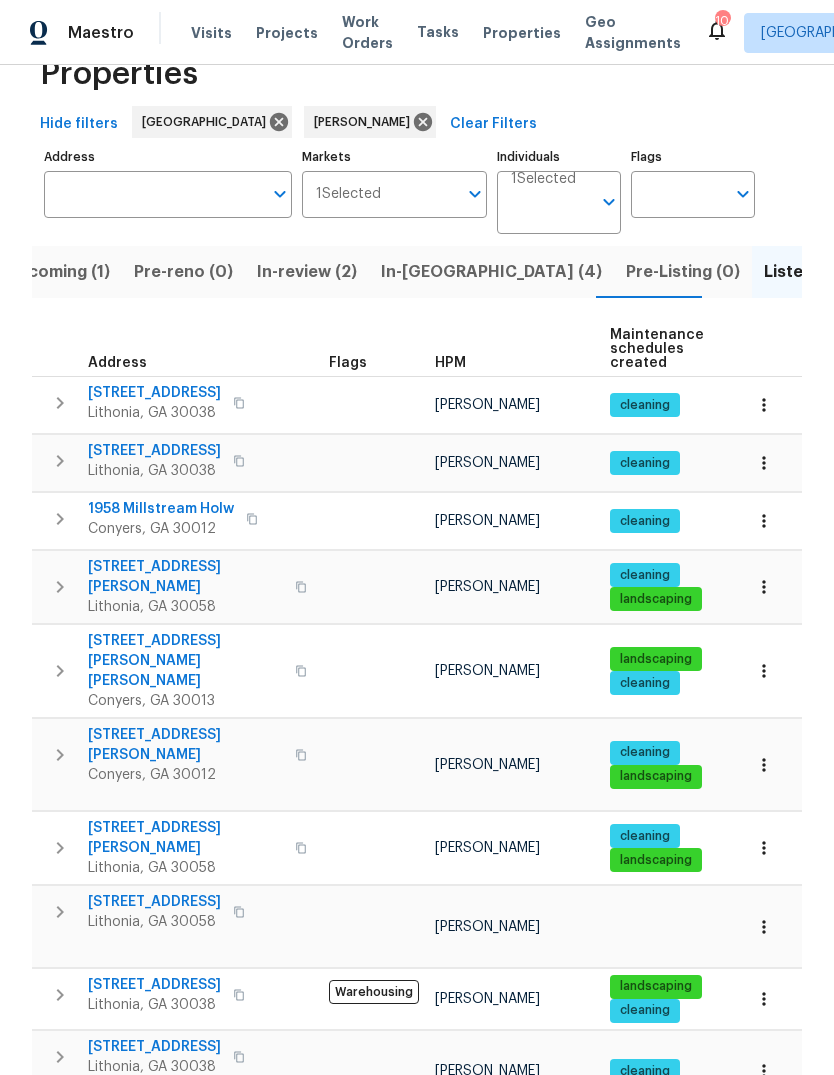 scroll, scrollTop: 53, scrollLeft: 0, axis: vertical 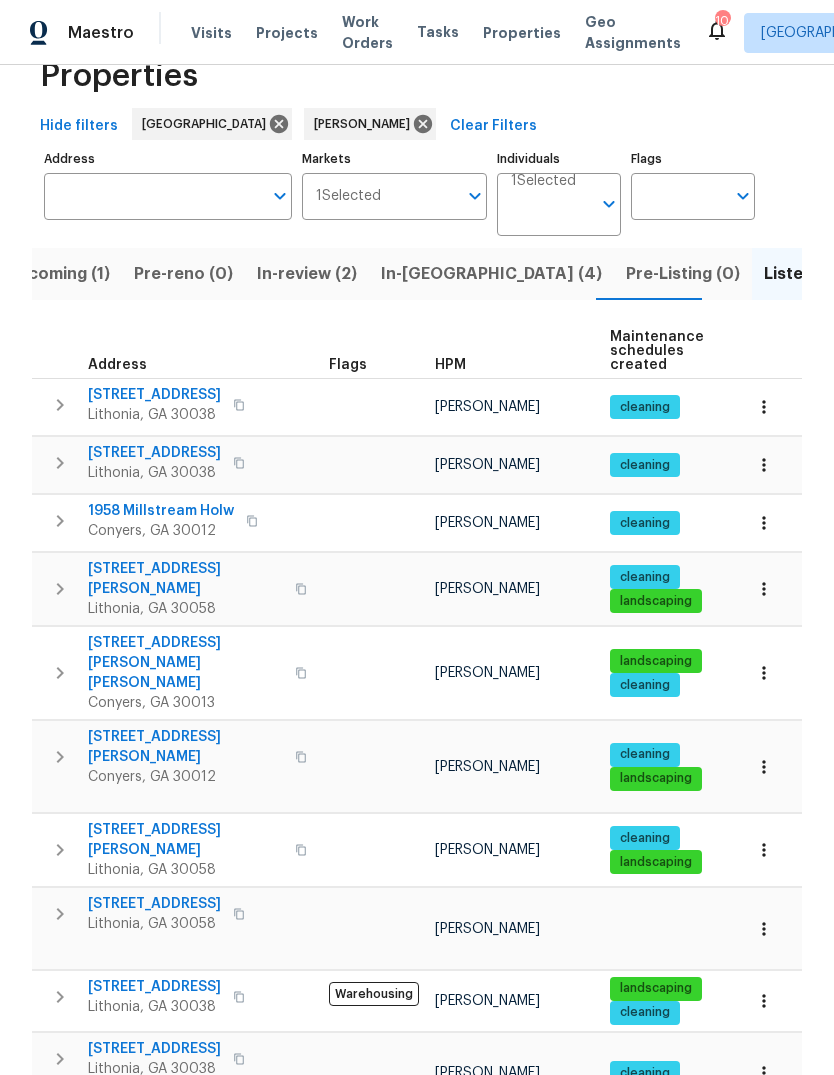 click on "7109 Gladstone Cir" at bounding box center [154, 395] 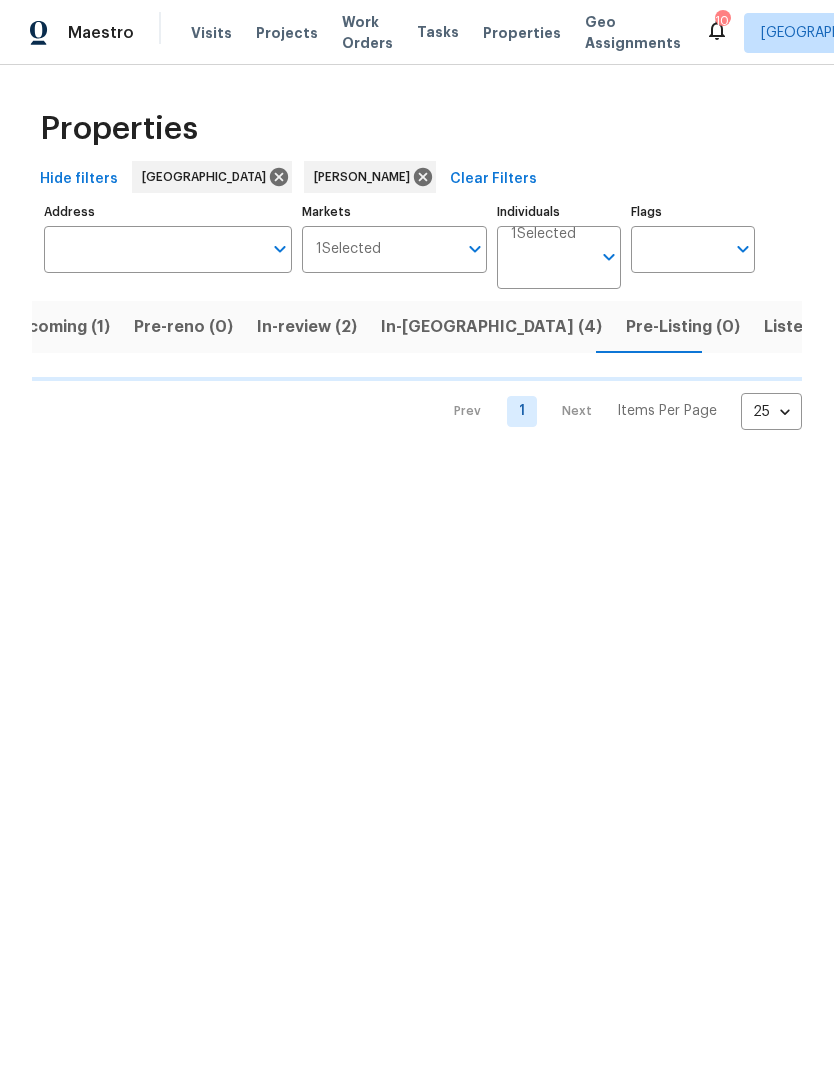 scroll, scrollTop: 0, scrollLeft: 0, axis: both 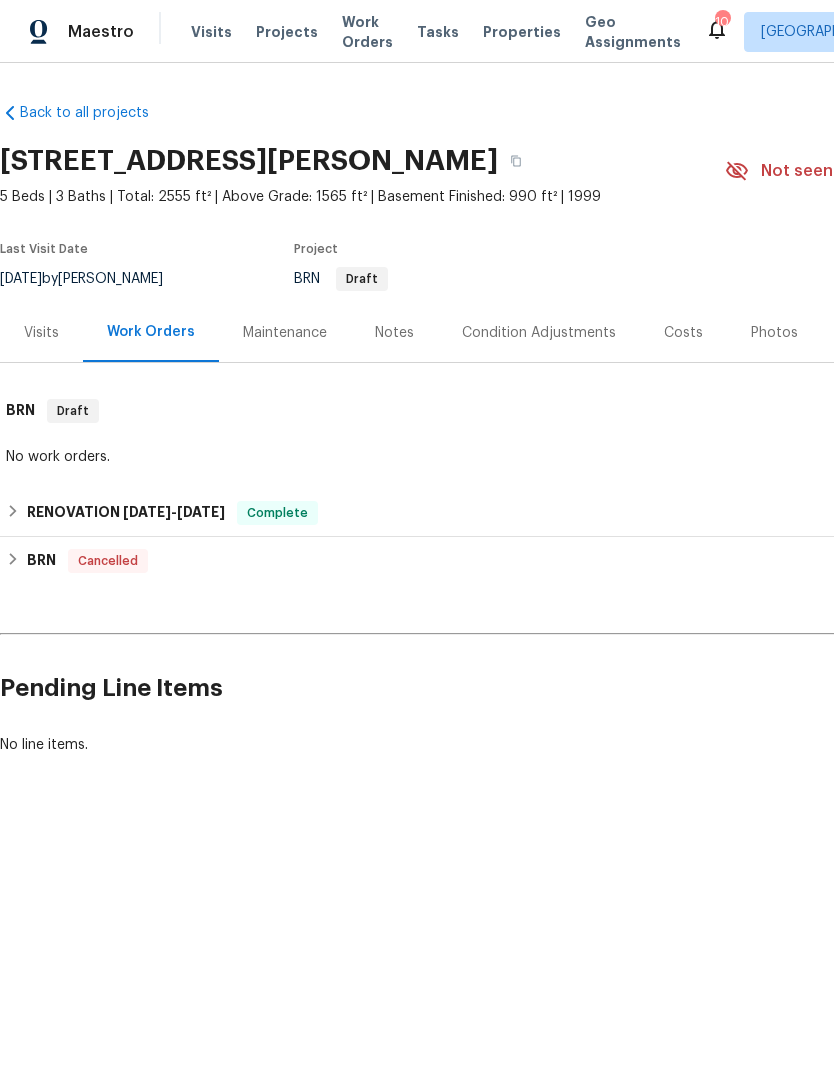click on "Costs" at bounding box center [683, 332] 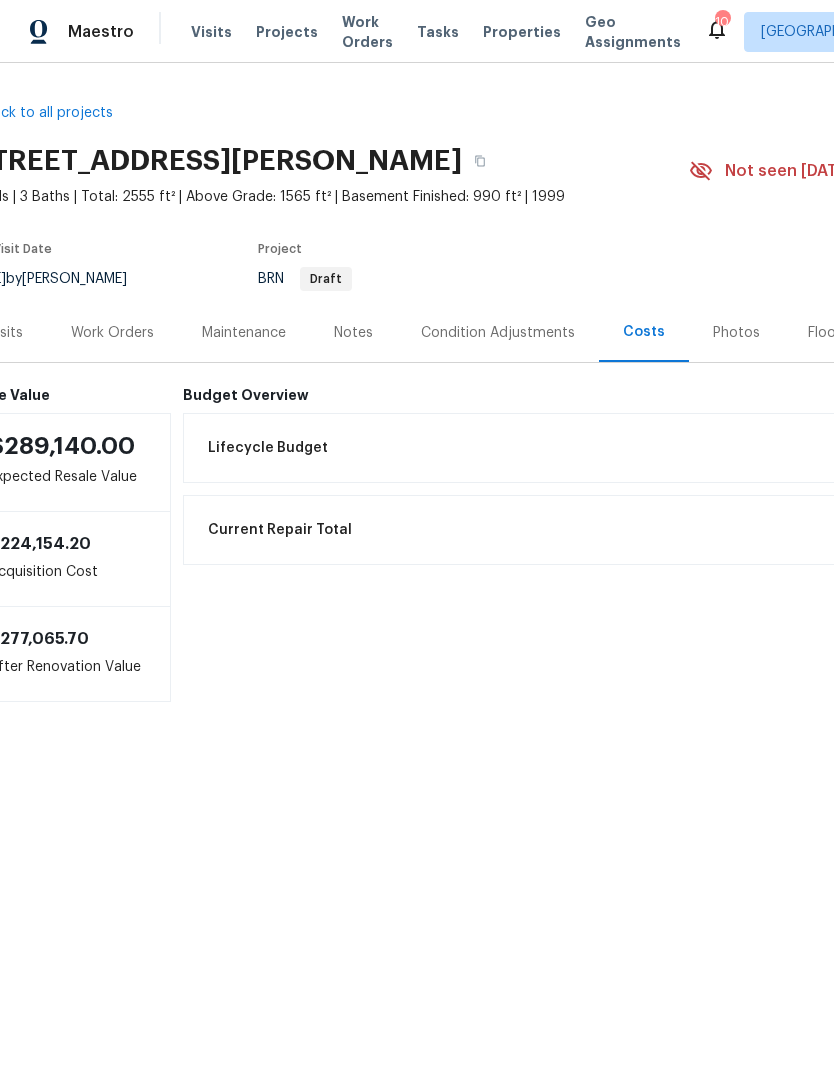 scroll, scrollTop: 0, scrollLeft: 33, axis: horizontal 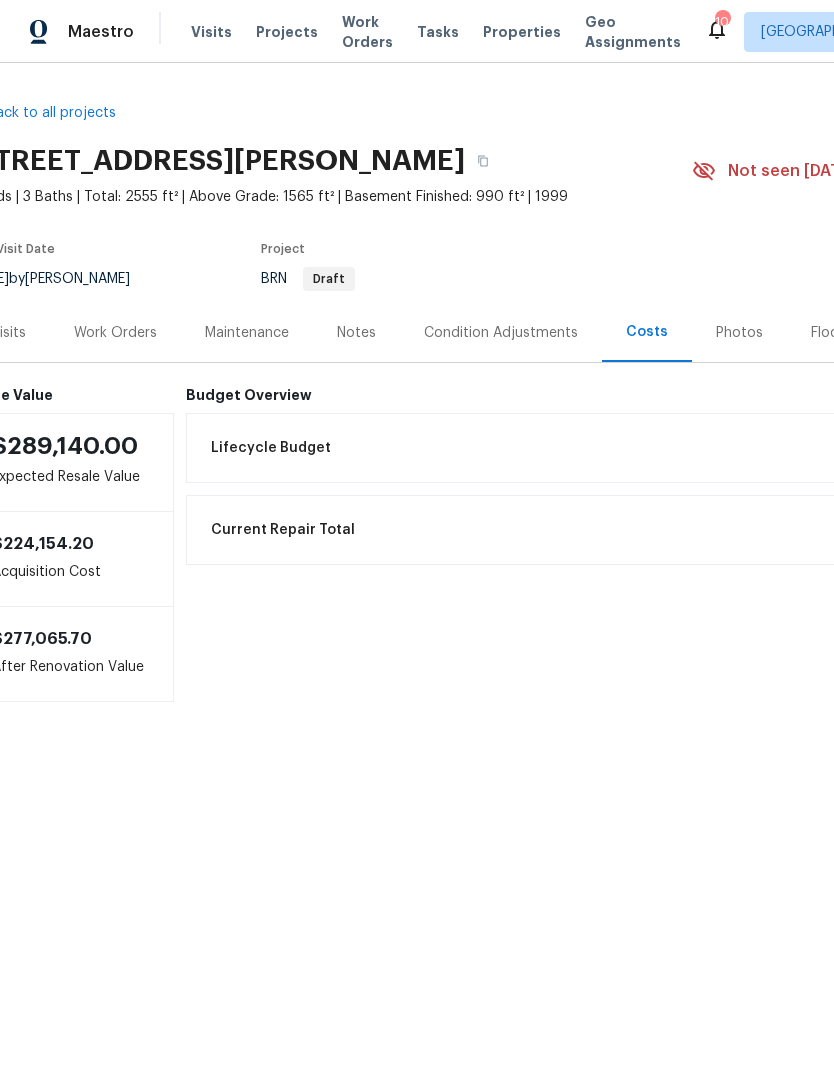 click on "Work Orders" at bounding box center (115, 333) 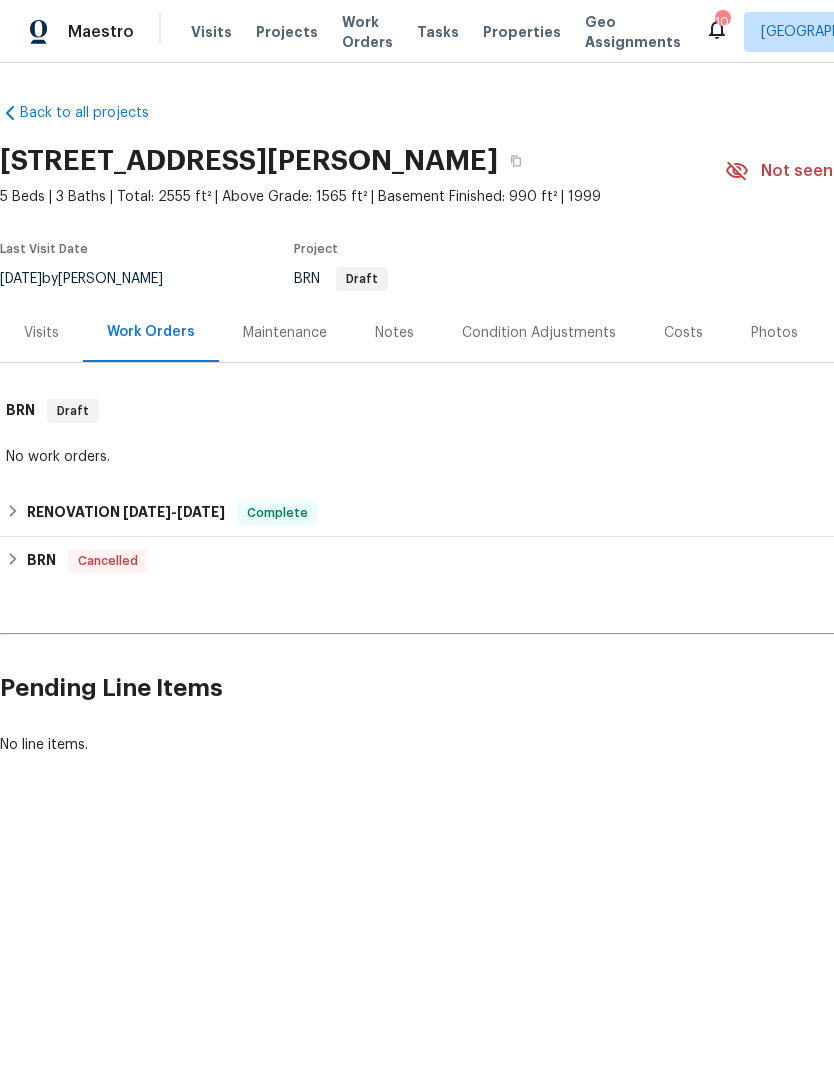 scroll, scrollTop: 0, scrollLeft: 0, axis: both 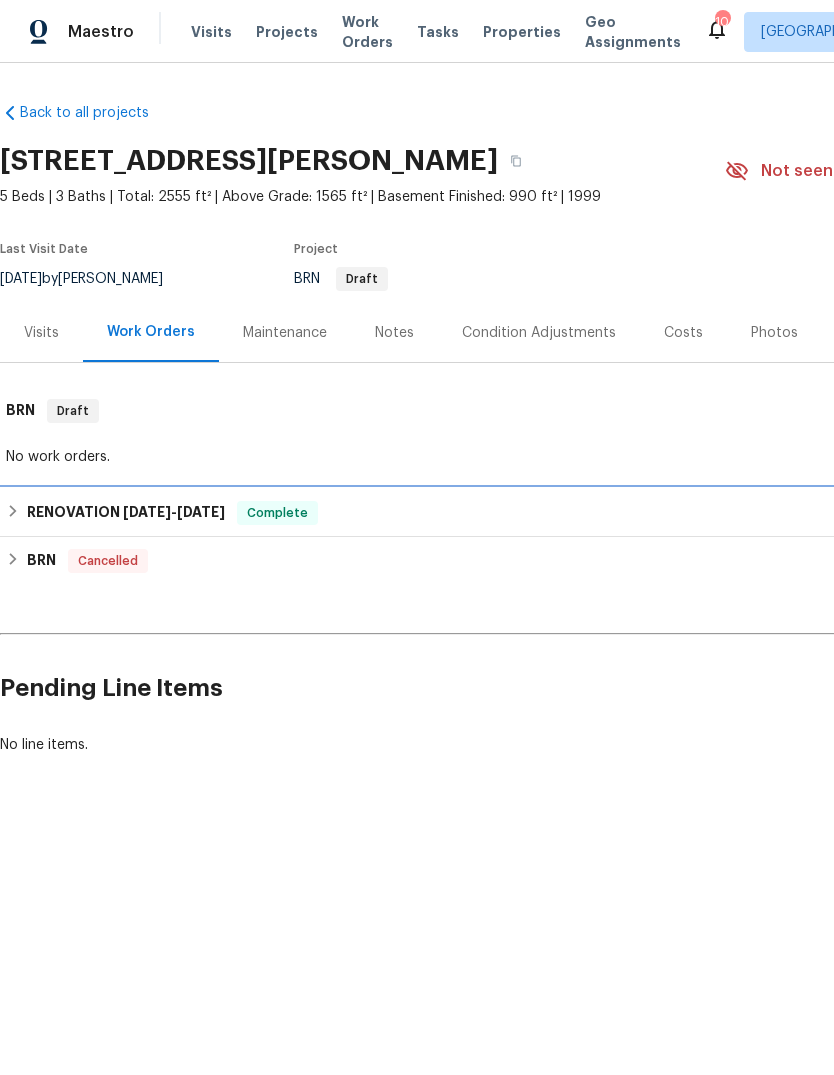 click on "RENOVATION   3/26/25  -  4/12/25" at bounding box center [126, 513] 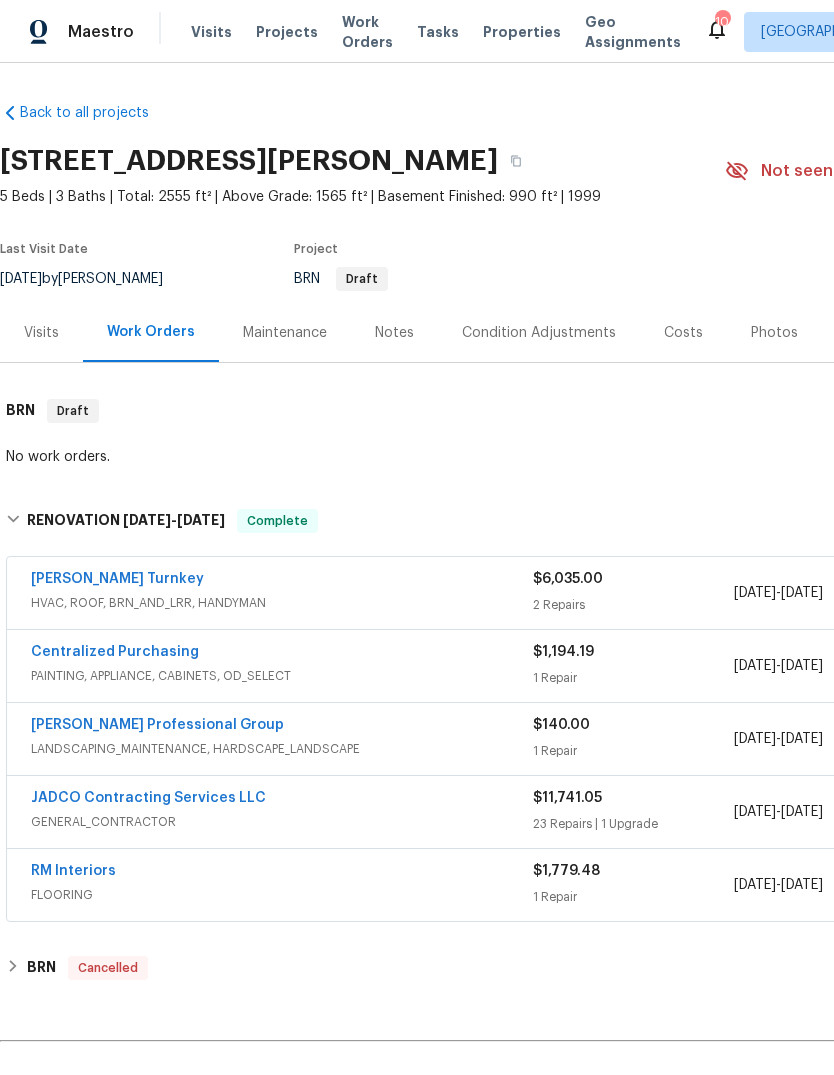 click on "JADCO Contracting Services LLC" at bounding box center (148, 798) 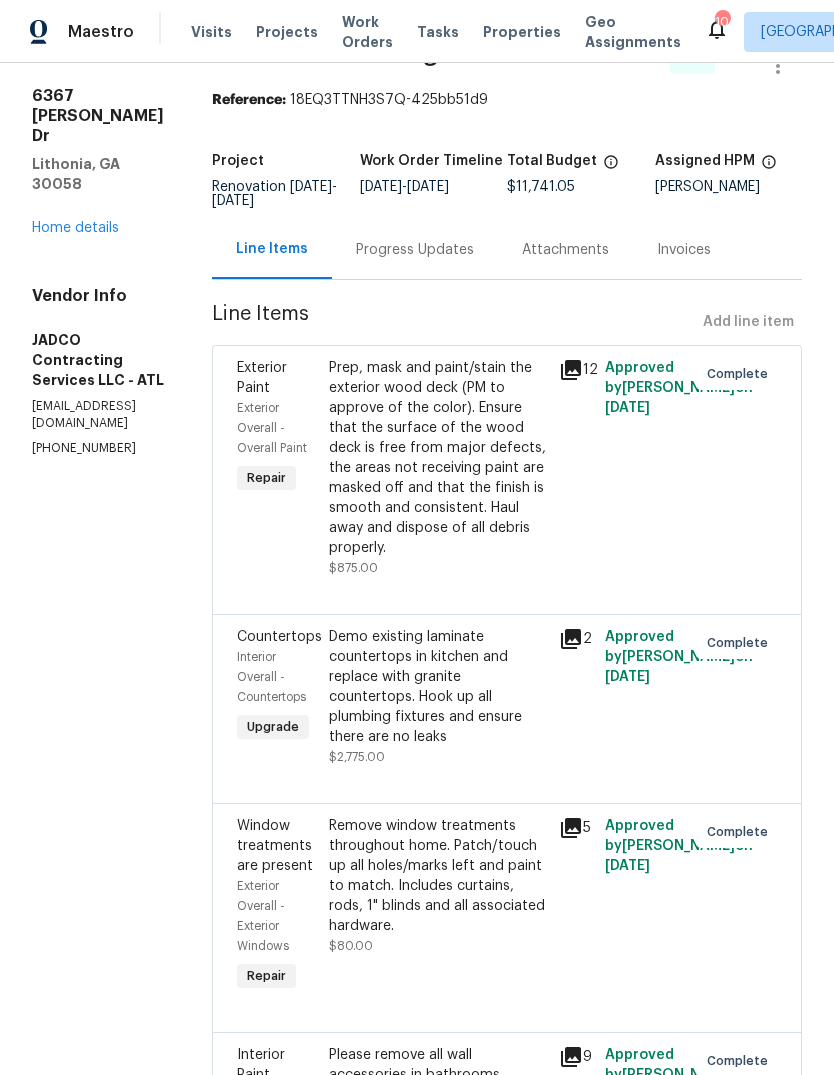 scroll, scrollTop: 73, scrollLeft: 0, axis: vertical 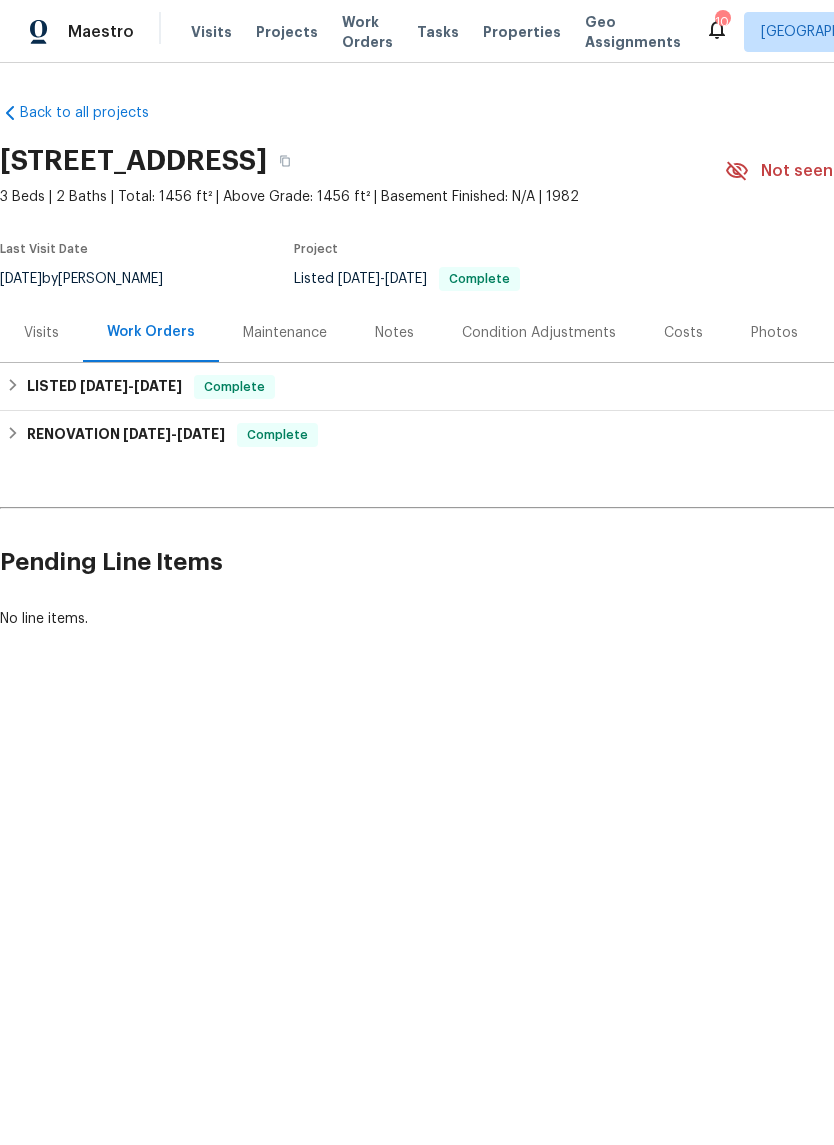 click on "Costs" at bounding box center (683, 333) 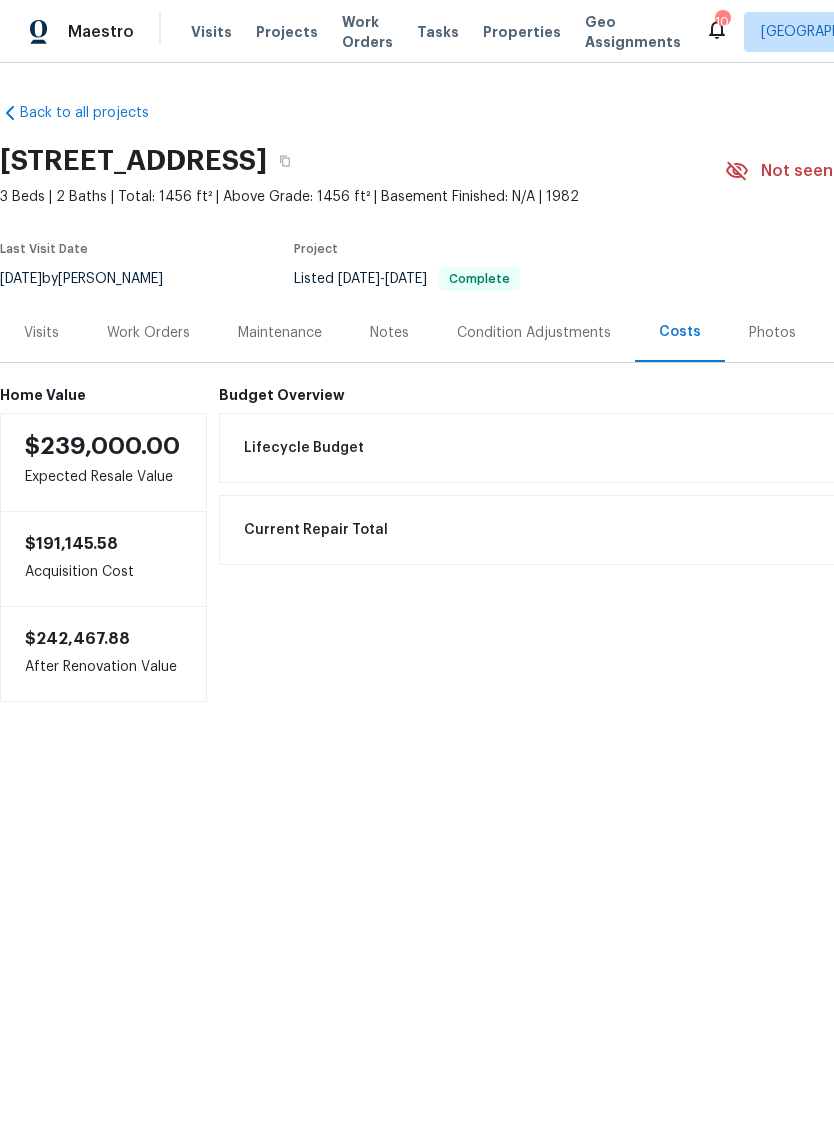 scroll, scrollTop: 0, scrollLeft: 0, axis: both 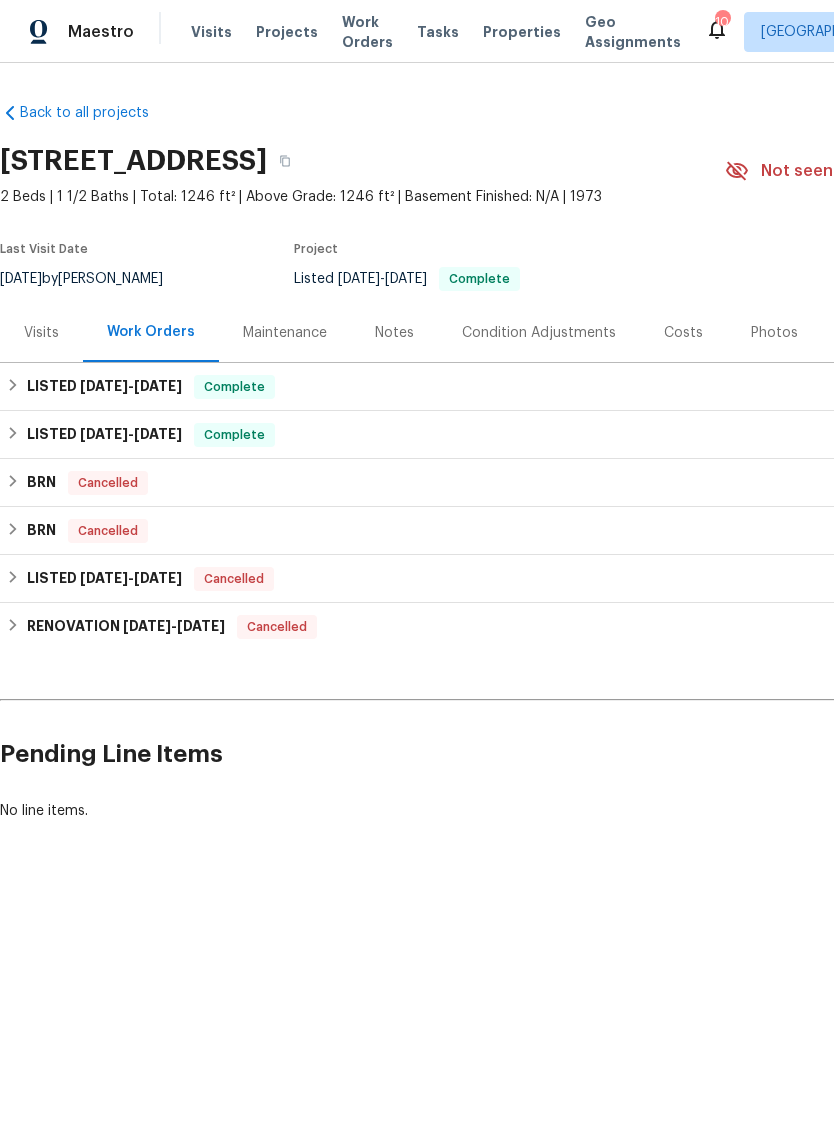 click on "Costs" at bounding box center [683, 333] 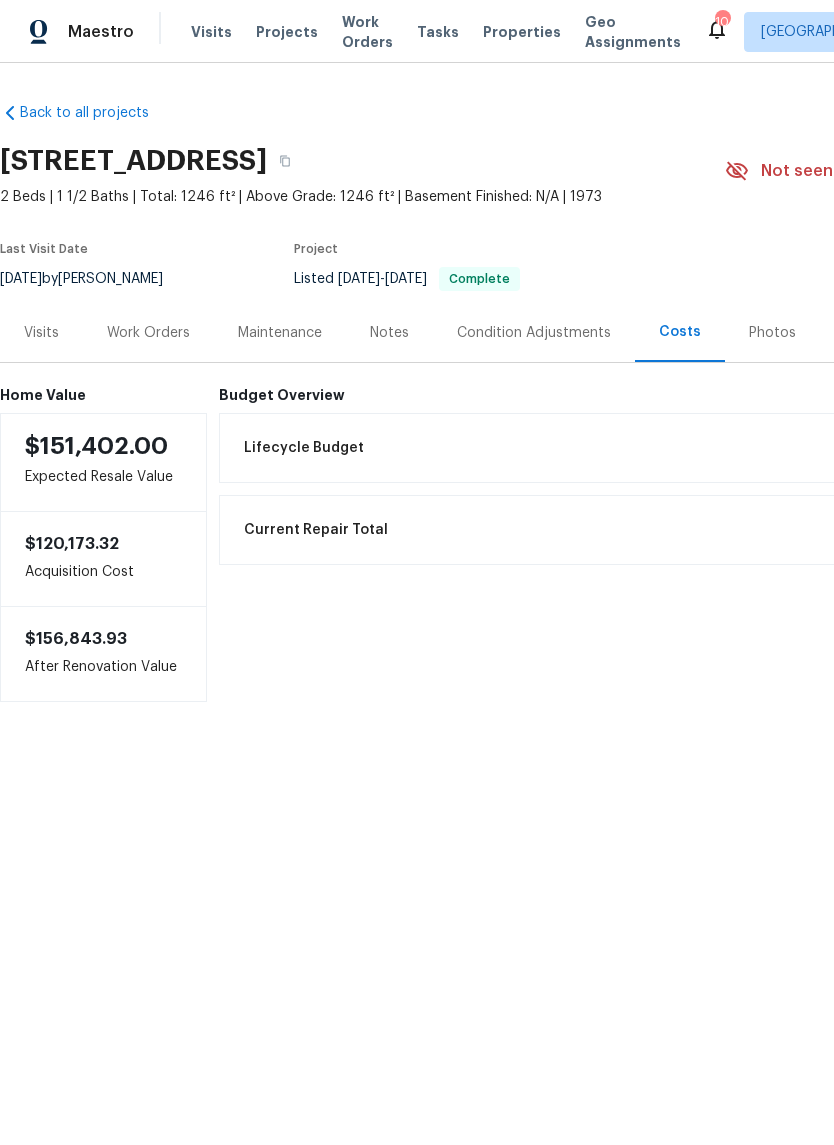 scroll, scrollTop: 0, scrollLeft: 0, axis: both 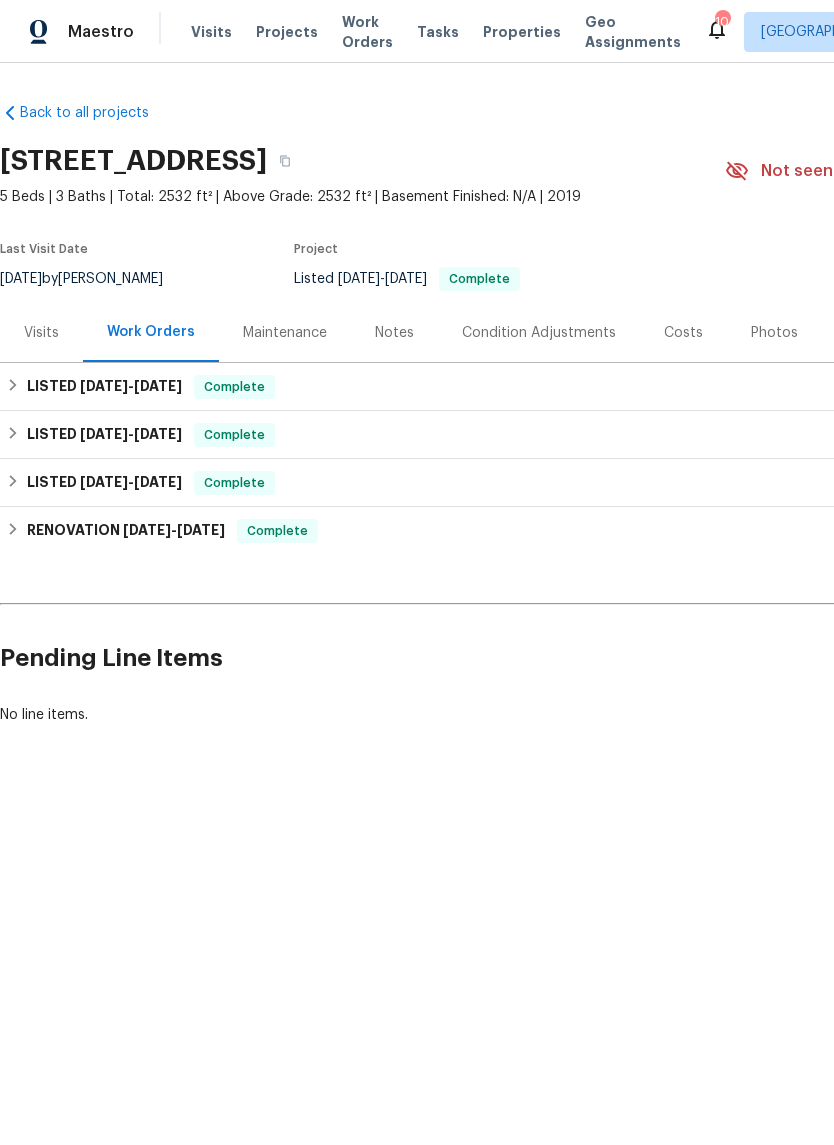 click on "Costs" at bounding box center [683, 332] 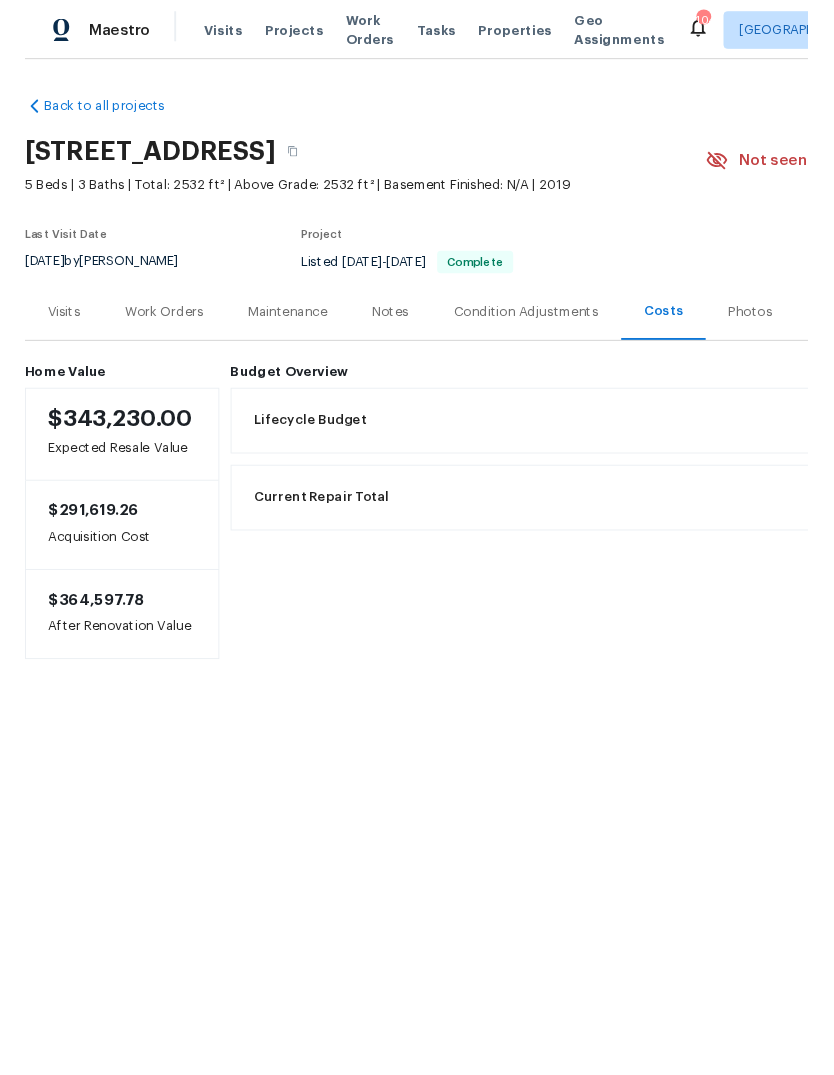 scroll, scrollTop: 0, scrollLeft: 0, axis: both 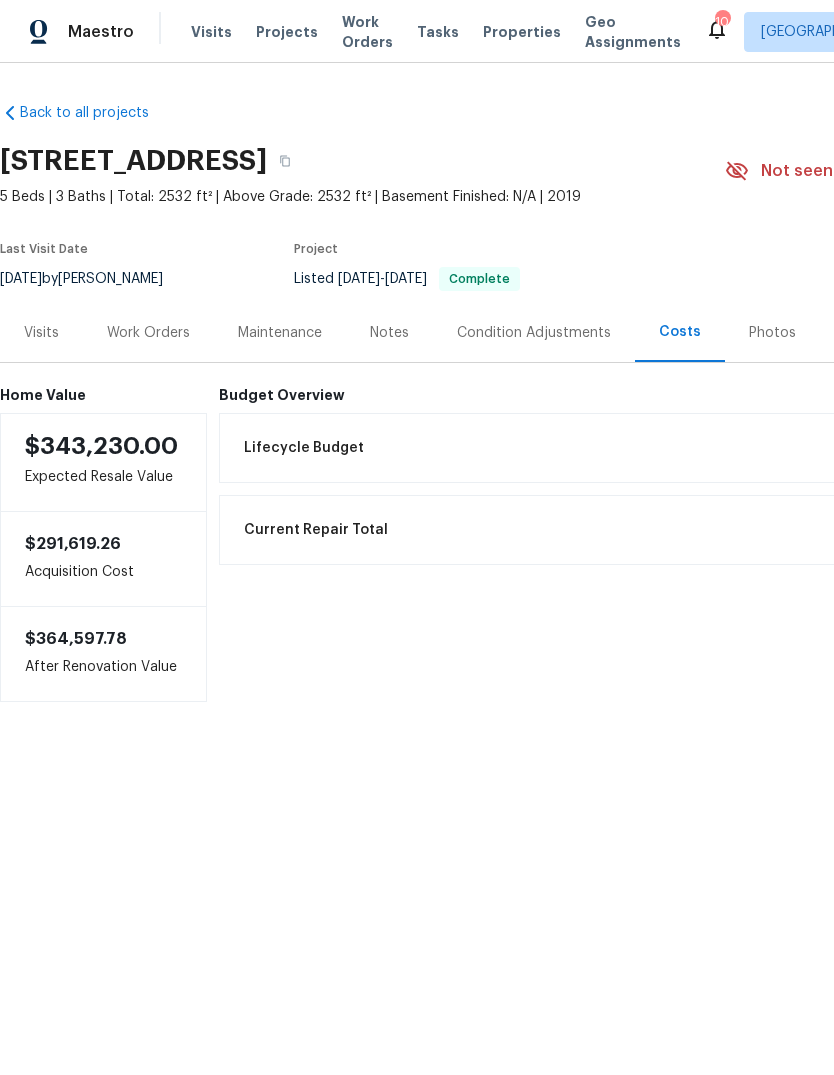 copy on "1260 Brookstone Cir, Conyers, GA 30012" 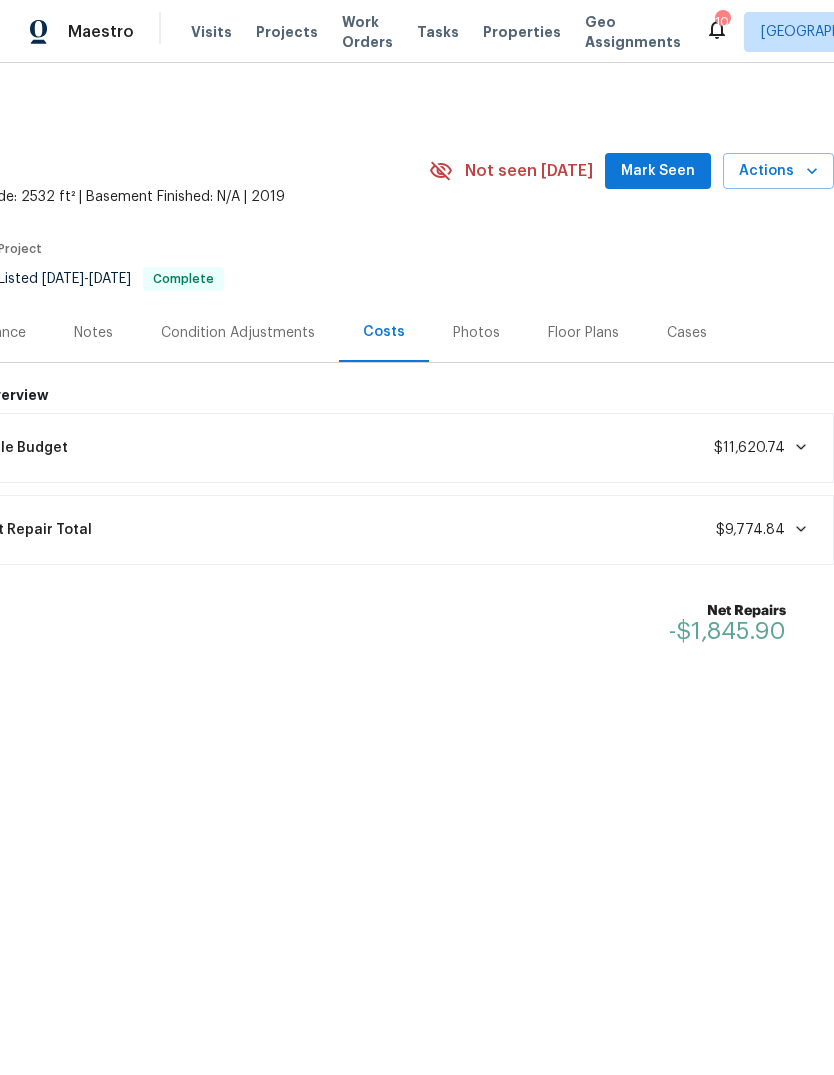 scroll, scrollTop: 0, scrollLeft: 296, axis: horizontal 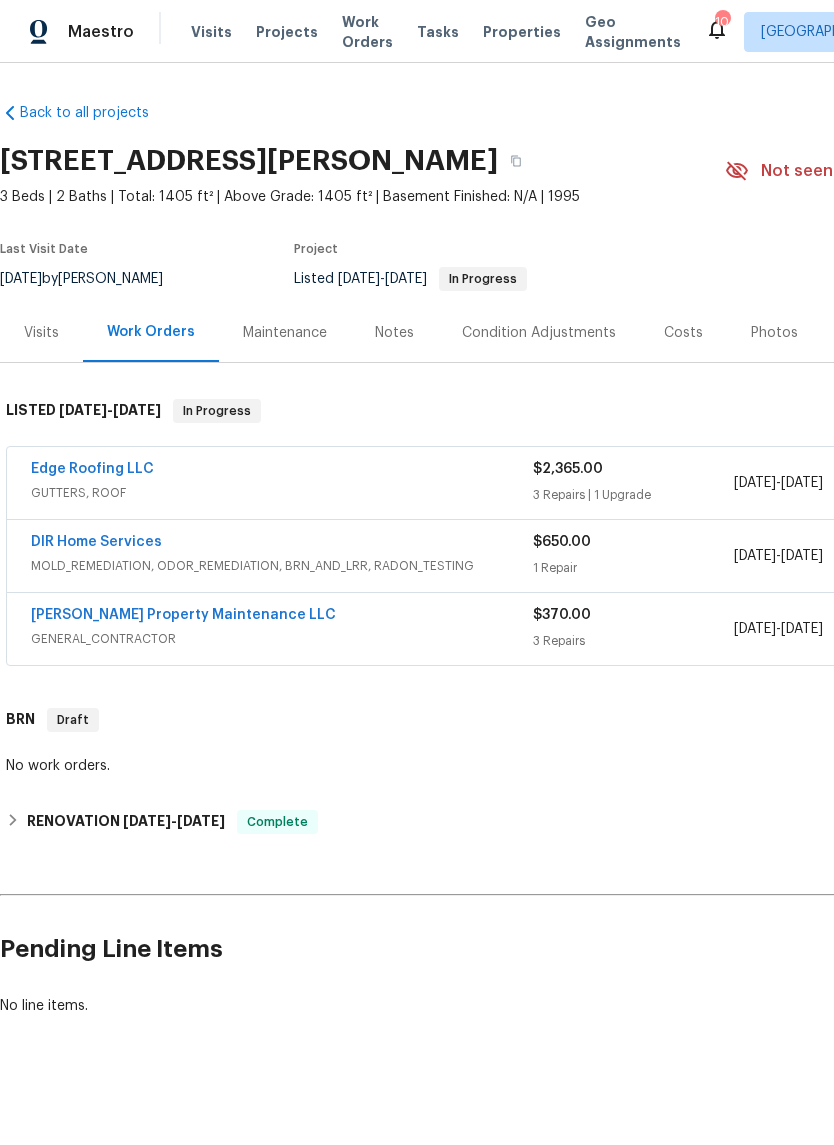 click on "Edge Roofing LLC" at bounding box center (92, 469) 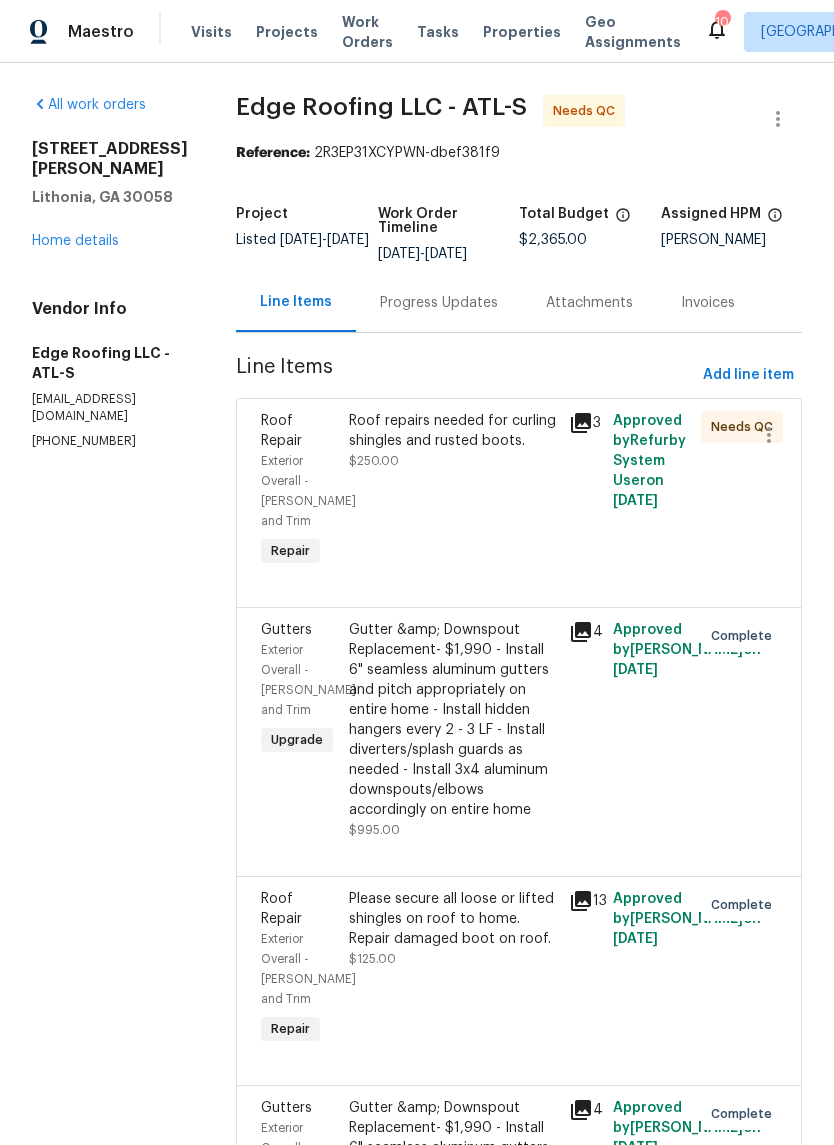 click on "Roof repairs needed for curling shingles and rusted boots." at bounding box center (453, 431) 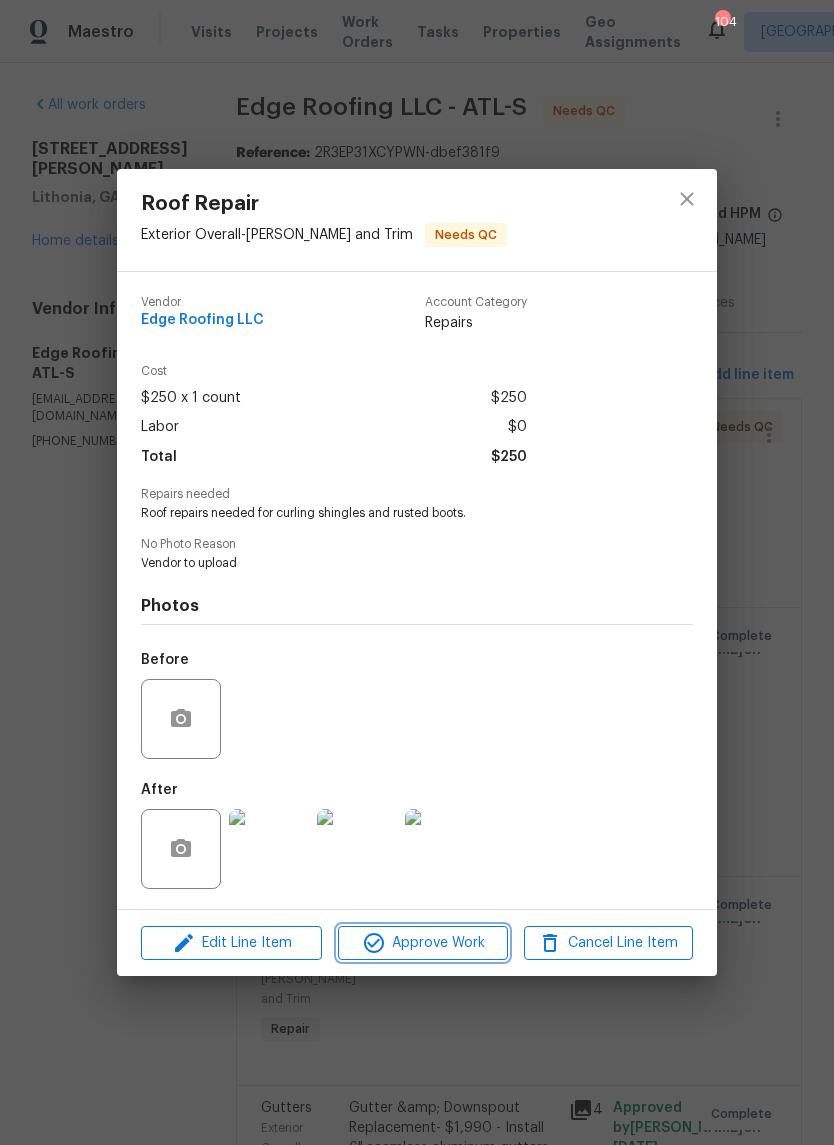 click on "Approve Work" at bounding box center (422, 943) 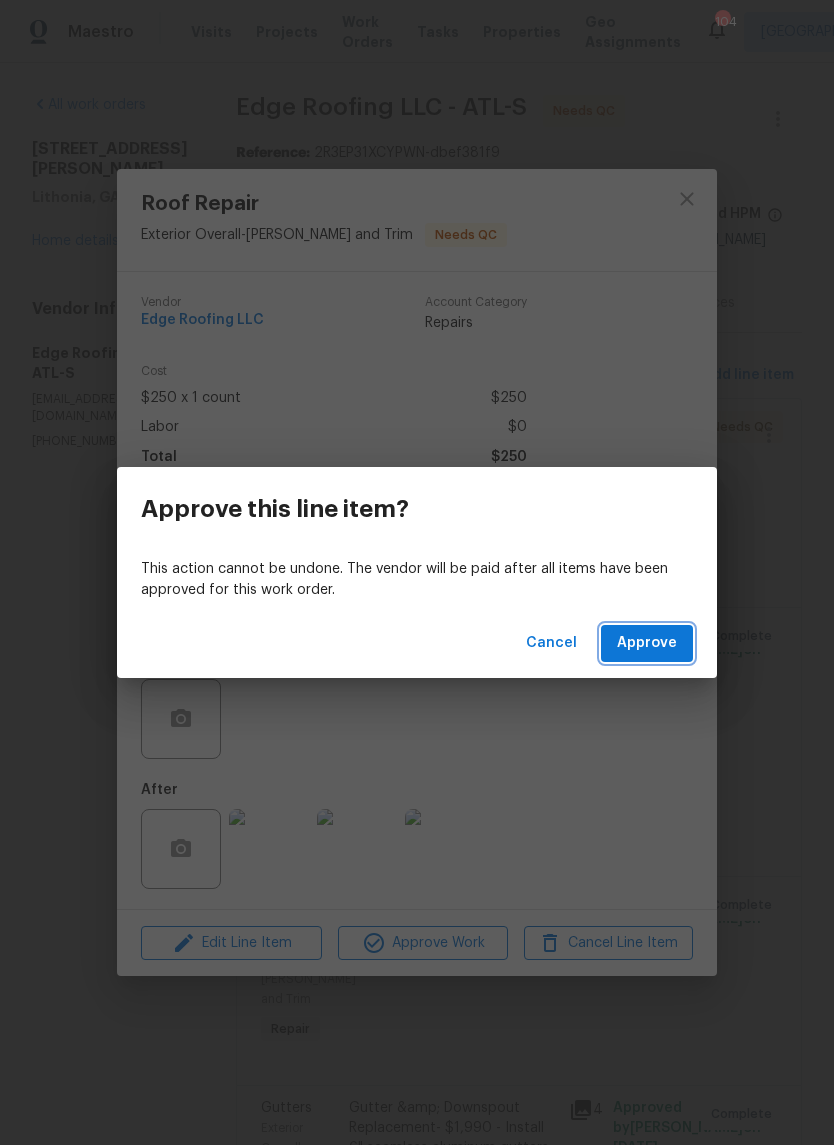 click on "Approve" at bounding box center [647, 643] 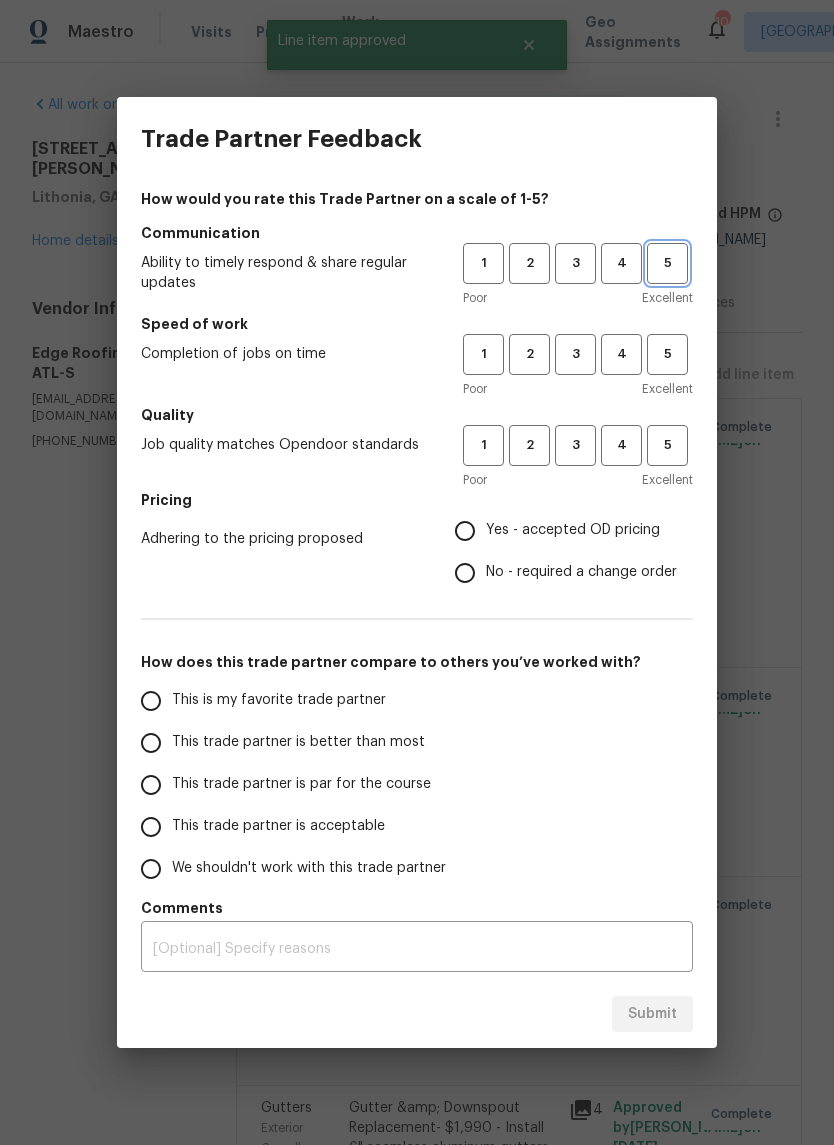 click on "5" at bounding box center (667, 263) 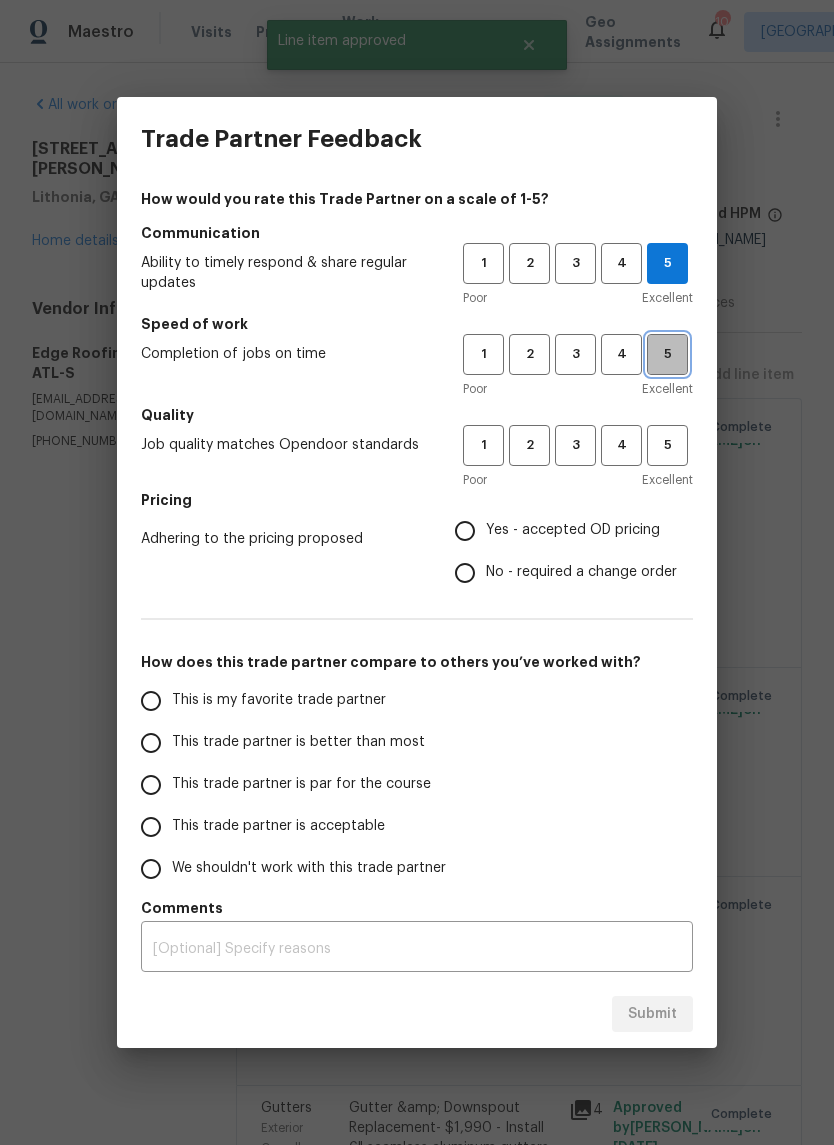 click on "5" at bounding box center (667, 354) 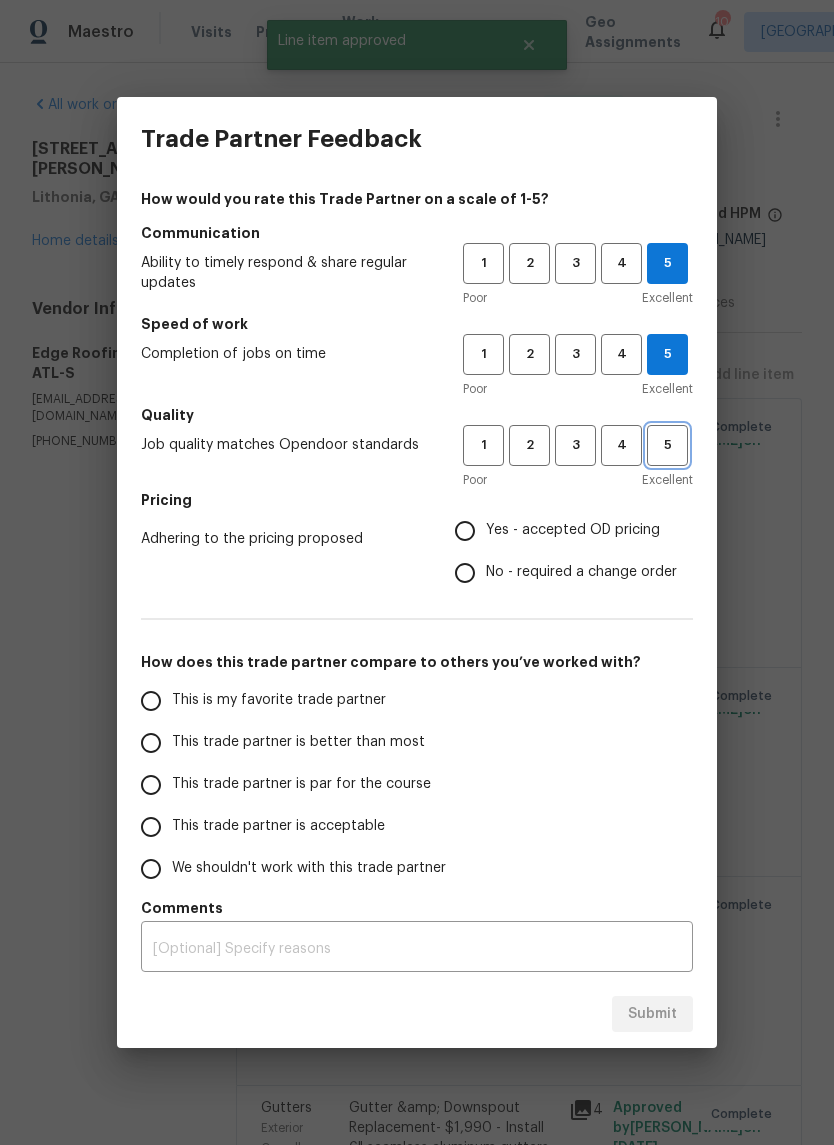click on "5" at bounding box center (667, 445) 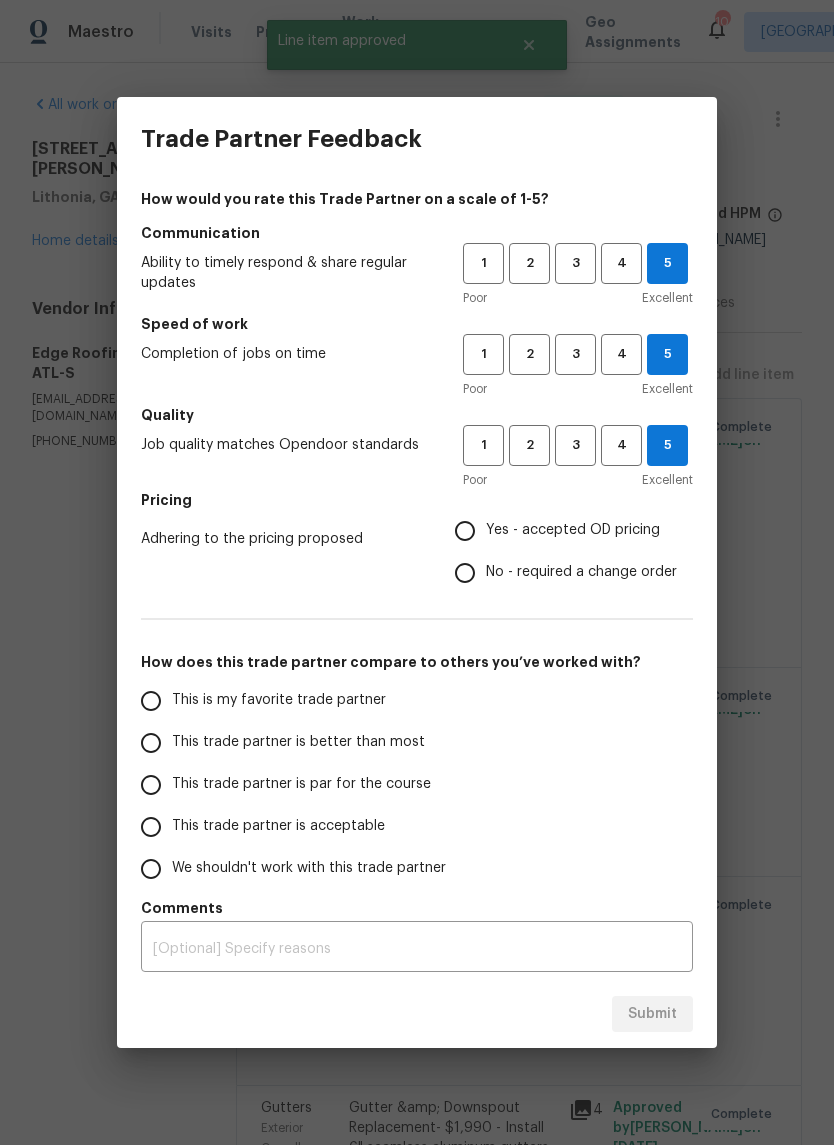 click on "Yes - accepted OD pricing" at bounding box center (573, 530) 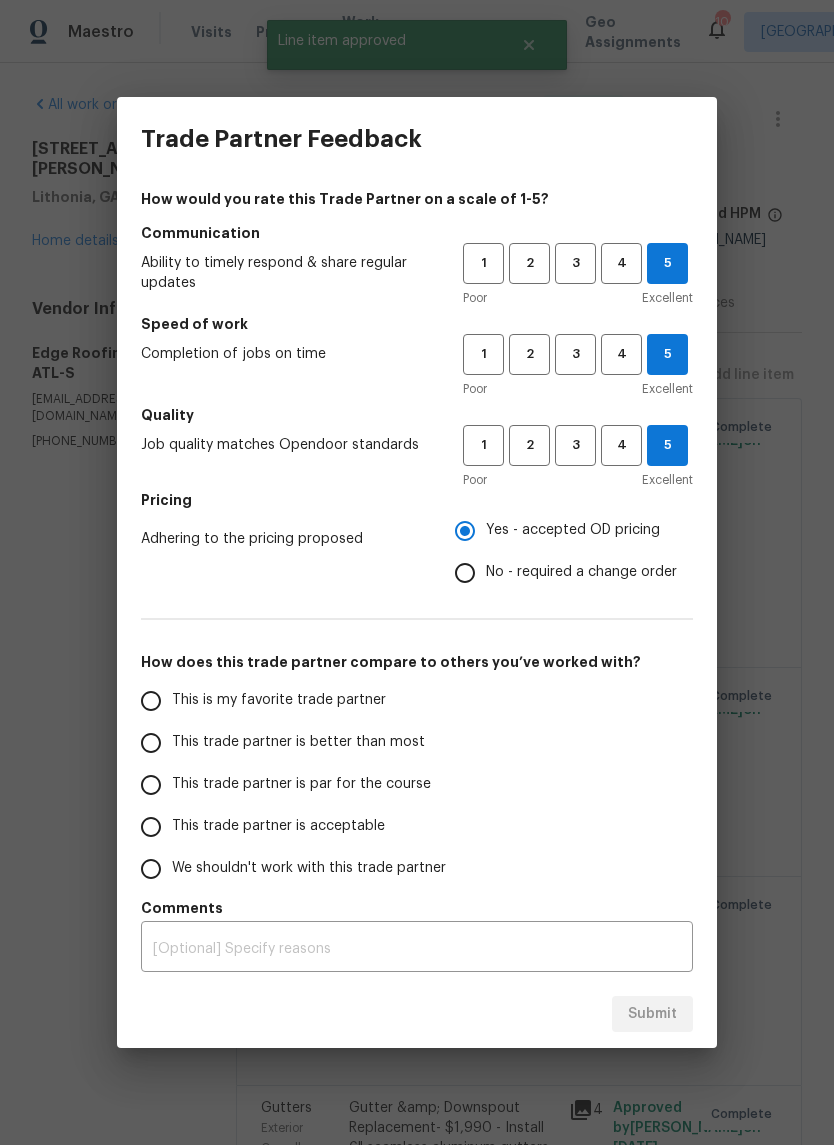 click on "This is my favorite trade partner" at bounding box center (279, 700) 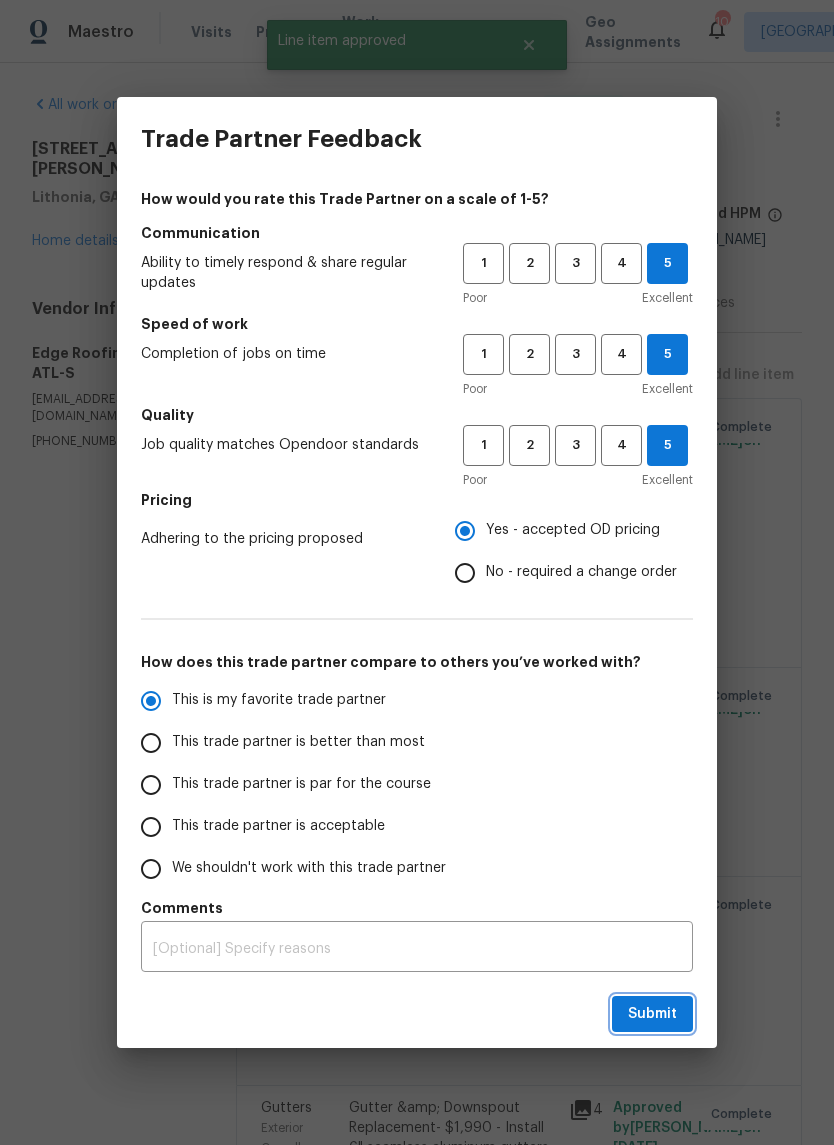 click on "Submit" at bounding box center [652, 1014] 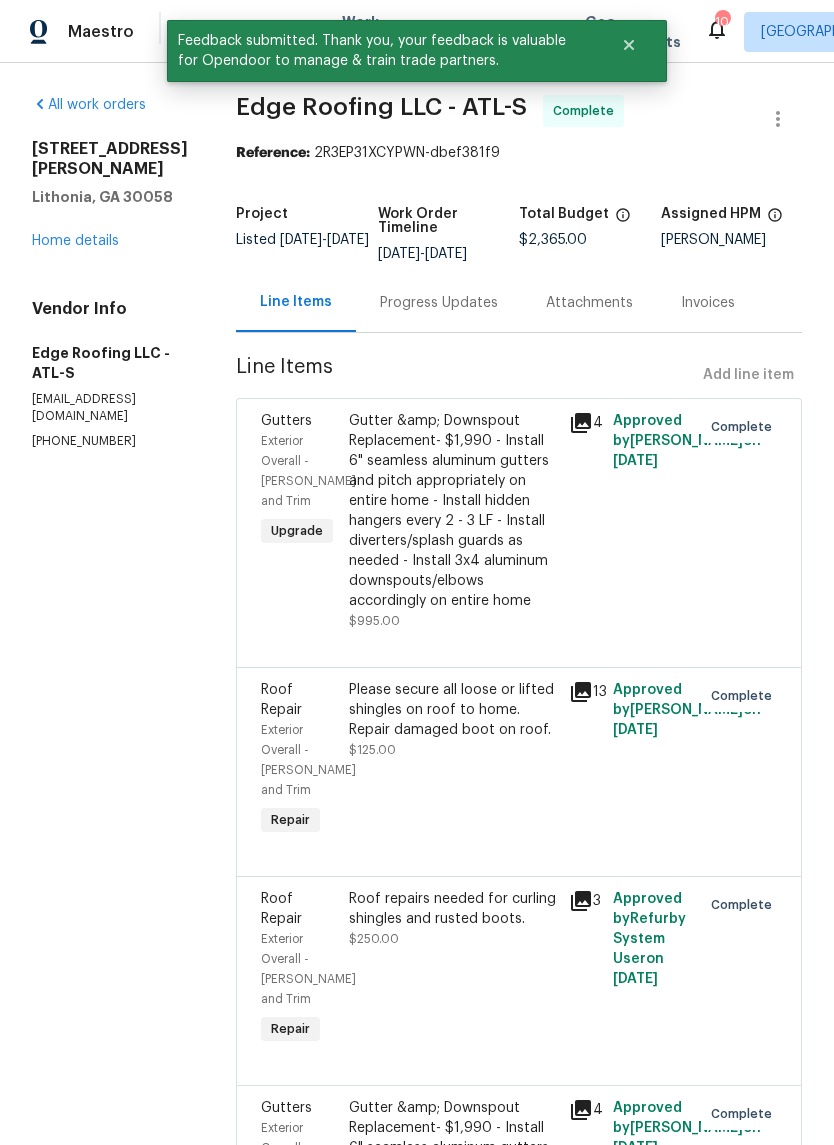 click on "Home details" at bounding box center [75, 241] 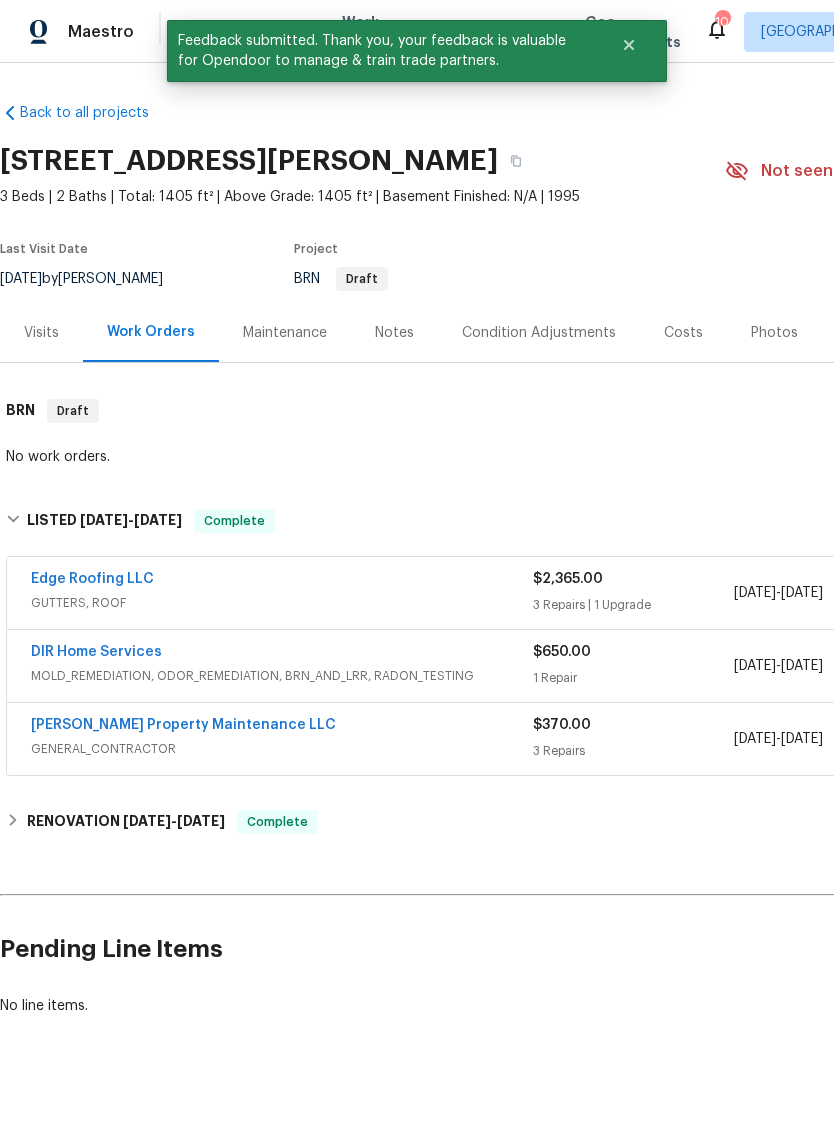 click on "Costs" at bounding box center [683, 333] 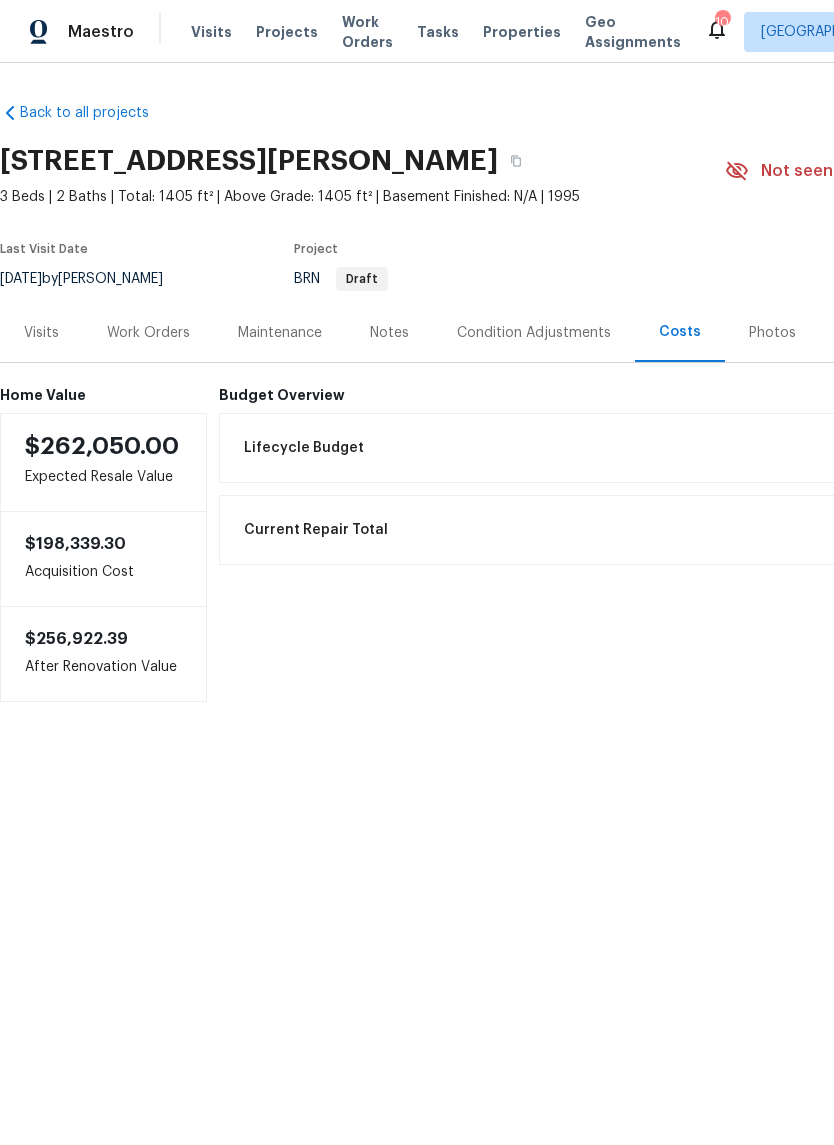 scroll, scrollTop: 0, scrollLeft: 0, axis: both 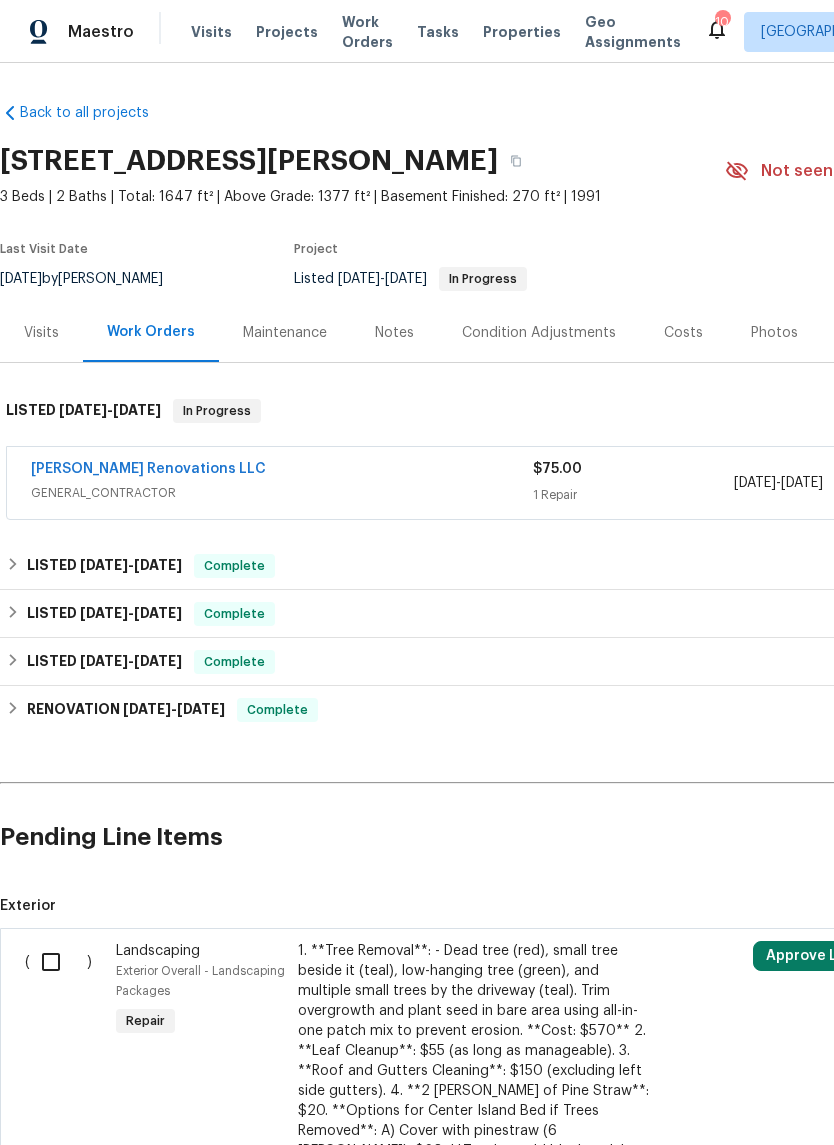 click on "Costs" at bounding box center [683, 333] 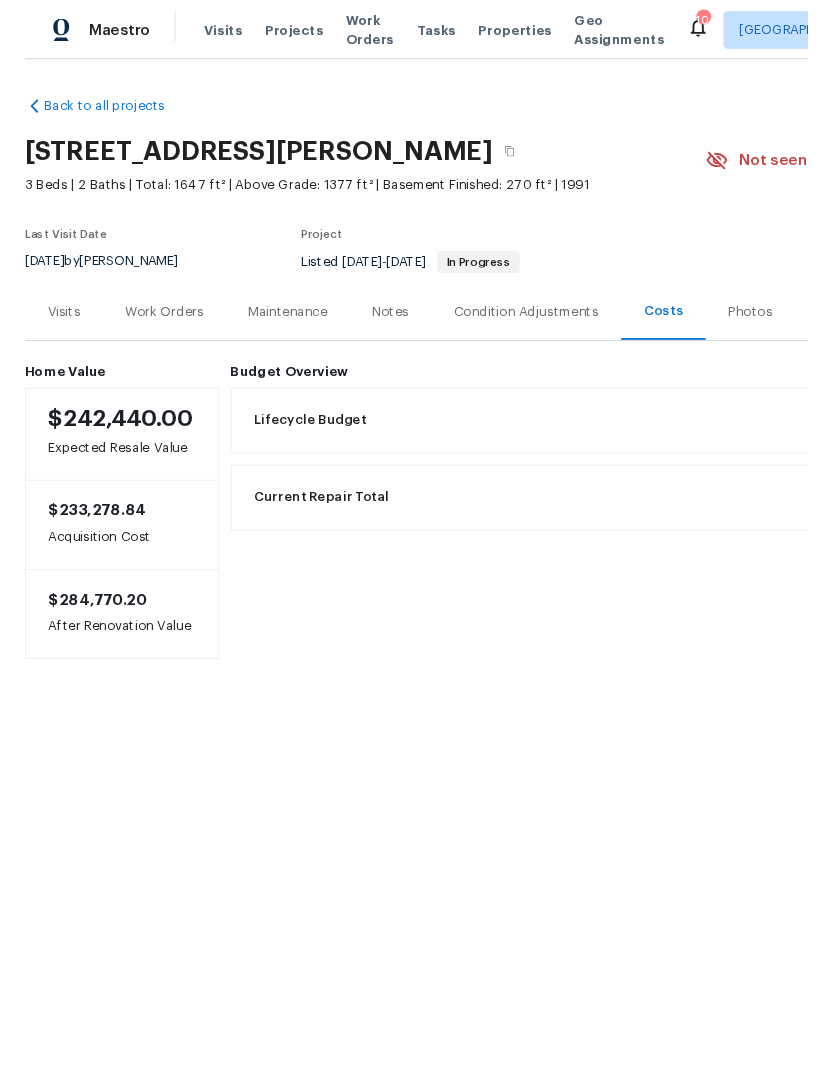 scroll, scrollTop: 0, scrollLeft: 0, axis: both 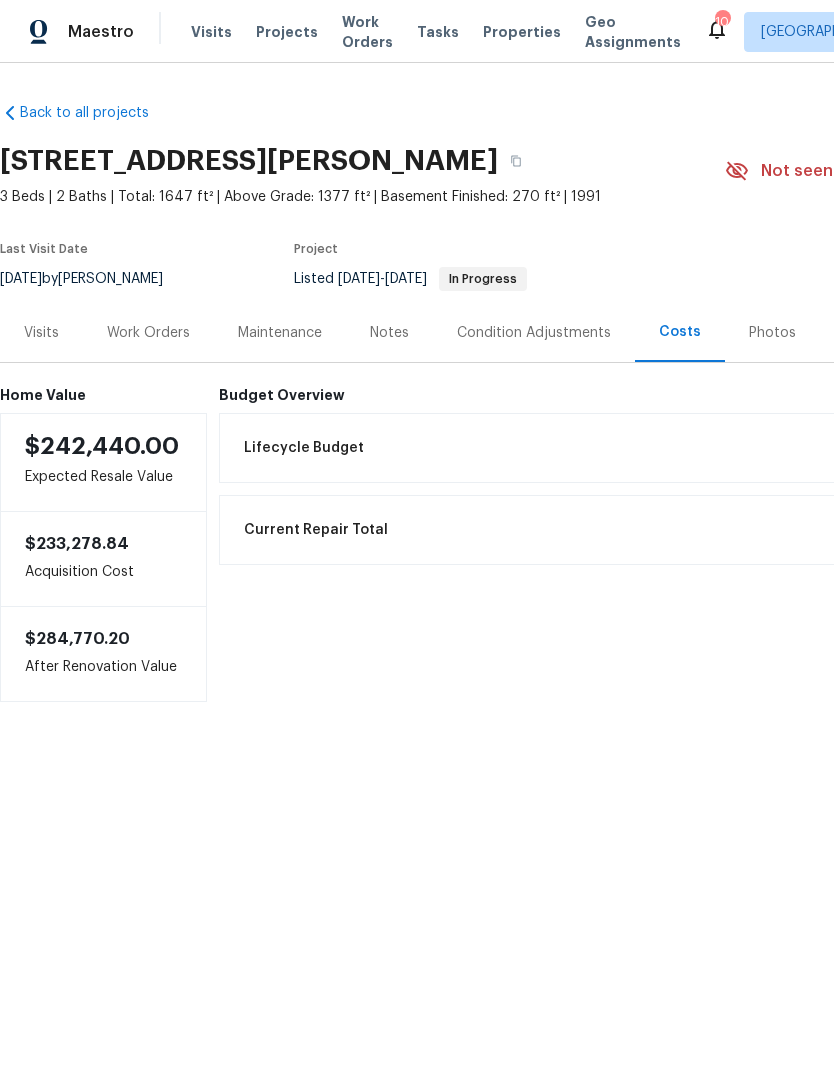 copy on "2988 Woodrow Mnr, Lithonia, GA 30038" 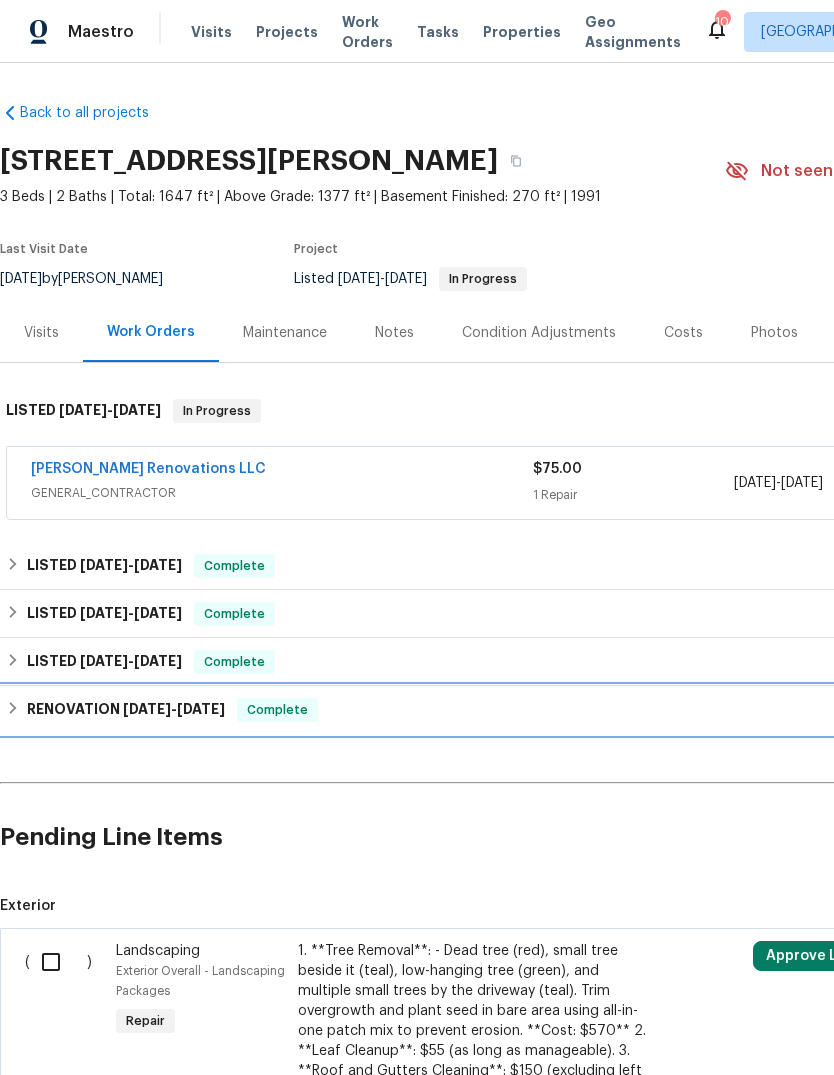 click on "RENOVATION   10/7/24  -  10/18/24" at bounding box center (126, 710) 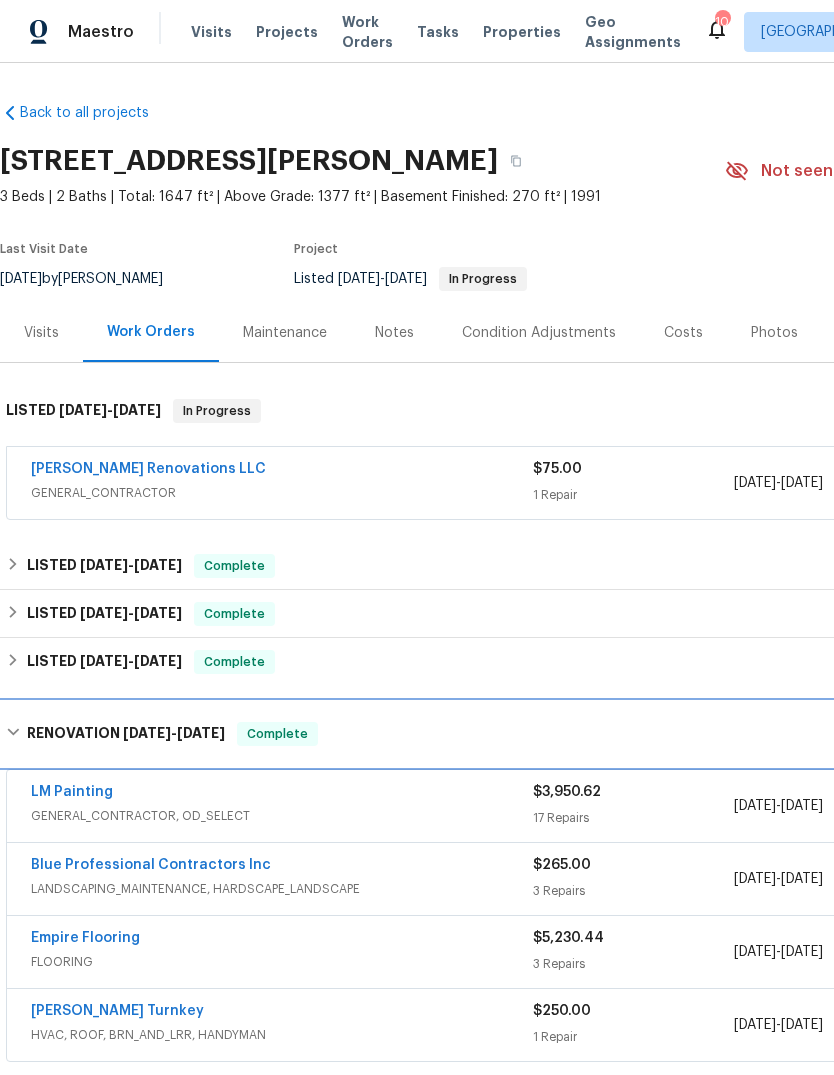 scroll, scrollTop: 0, scrollLeft: 0, axis: both 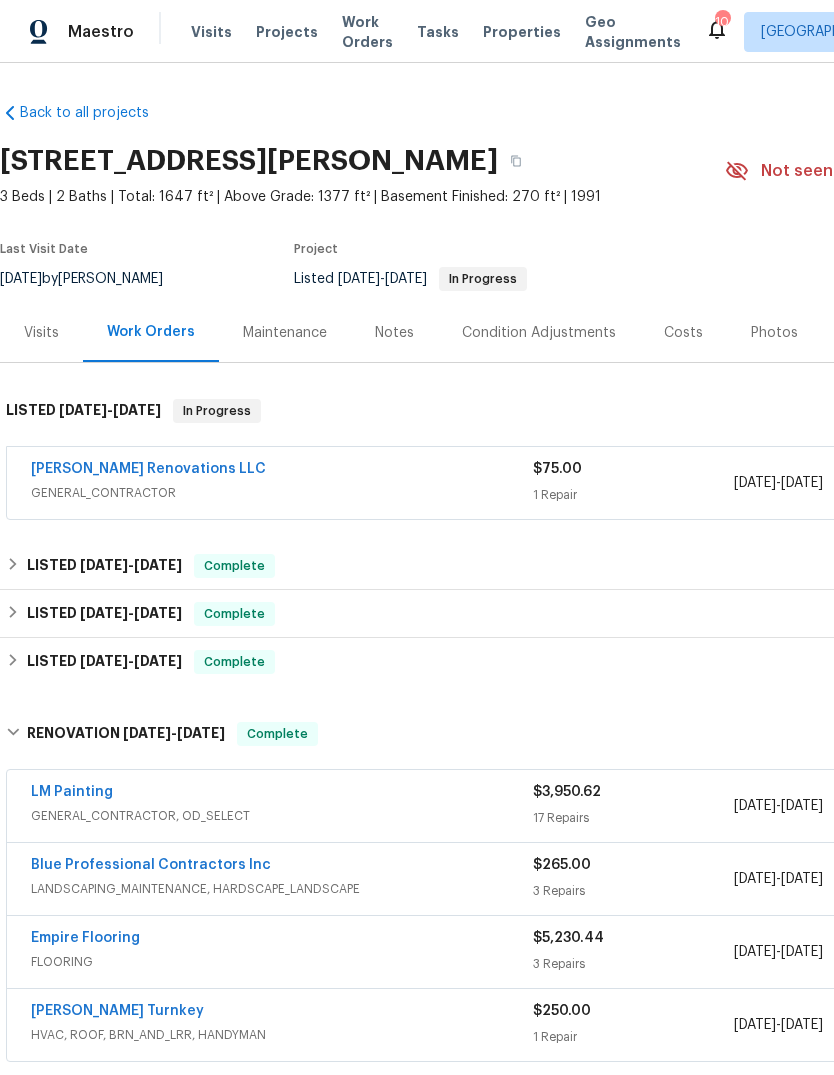 click on "Costs" at bounding box center [683, 333] 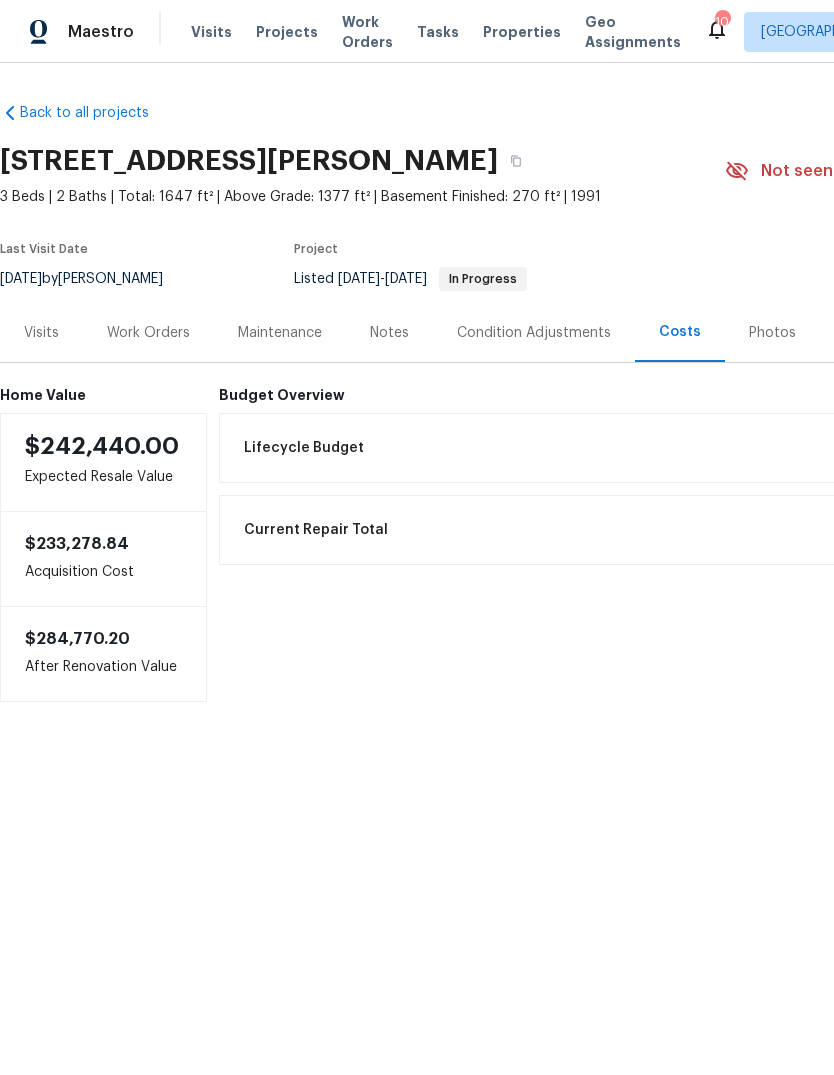 scroll, scrollTop: 0, scrollLeft: 0, axis: both 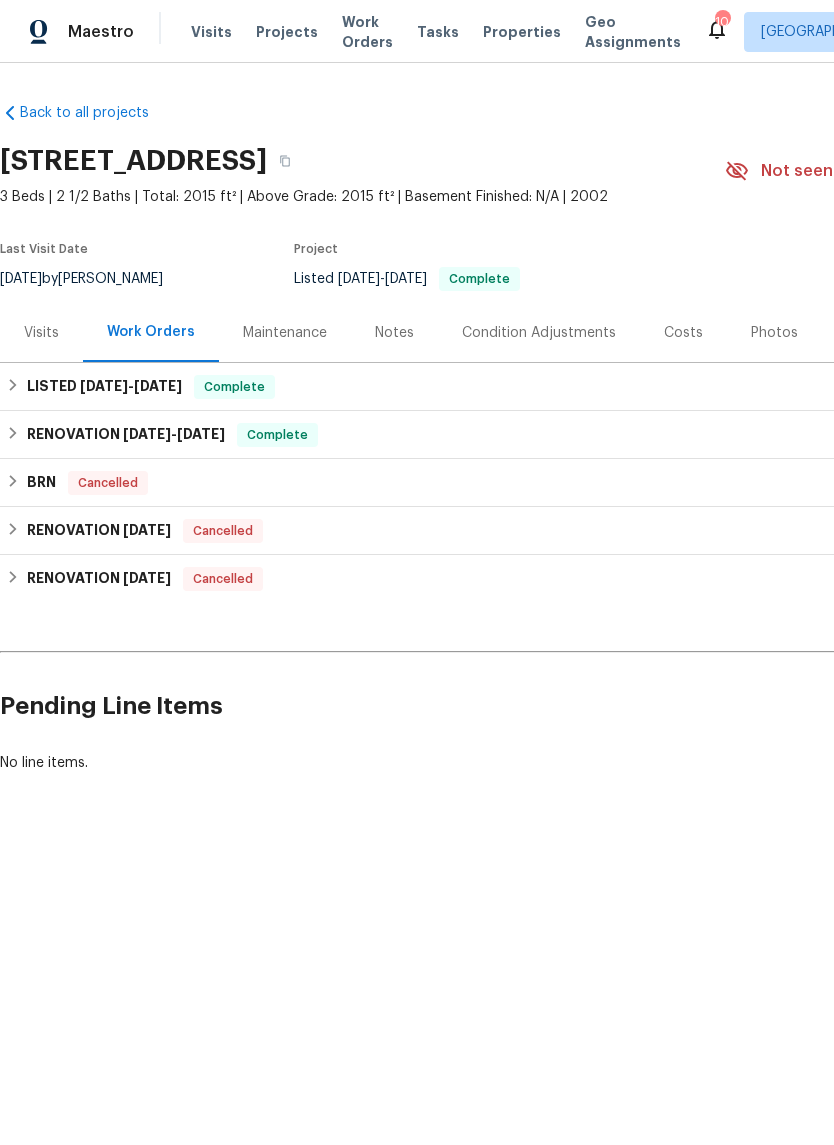 click on "Costs" at bounding box center [683, 333] 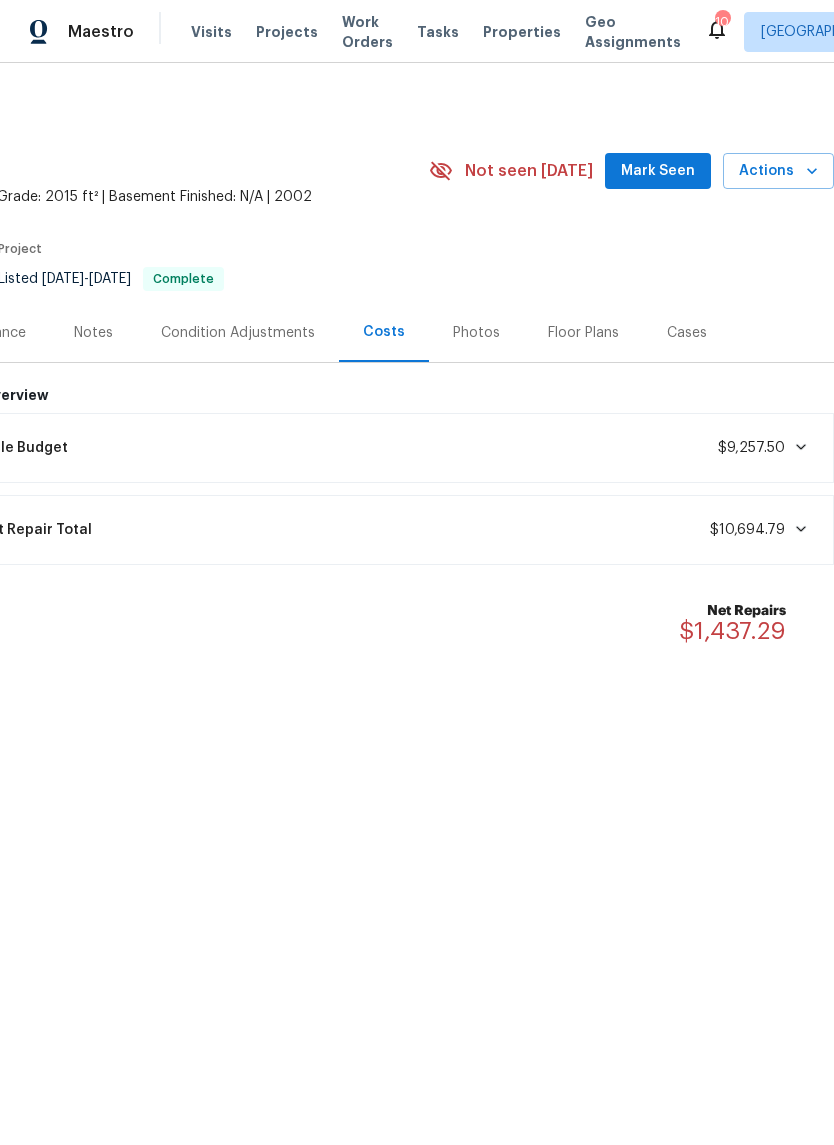 scroll, scrollTop: 0, scrollLeft: 296, axis: horizontal 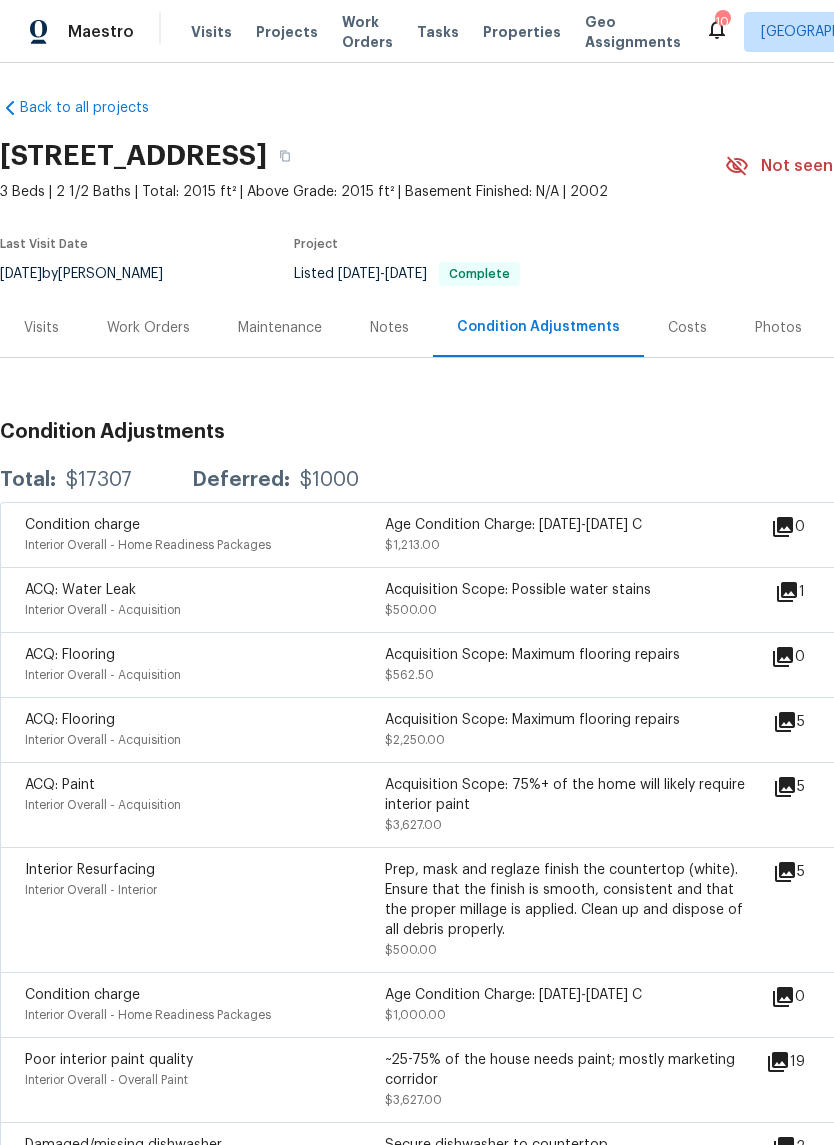 click on "Work Orders" at bounding box center [148, 327] 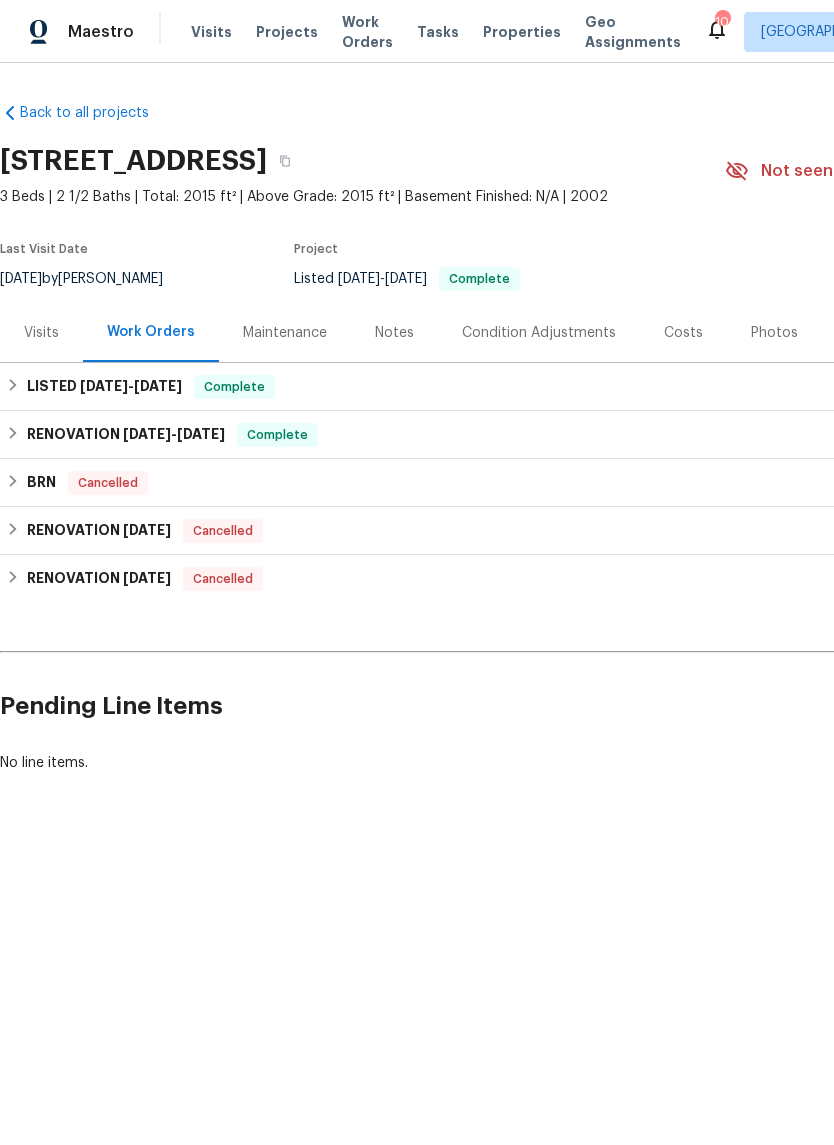 scroll, scrollTop: 0, scrollLeft: 0, axis: both 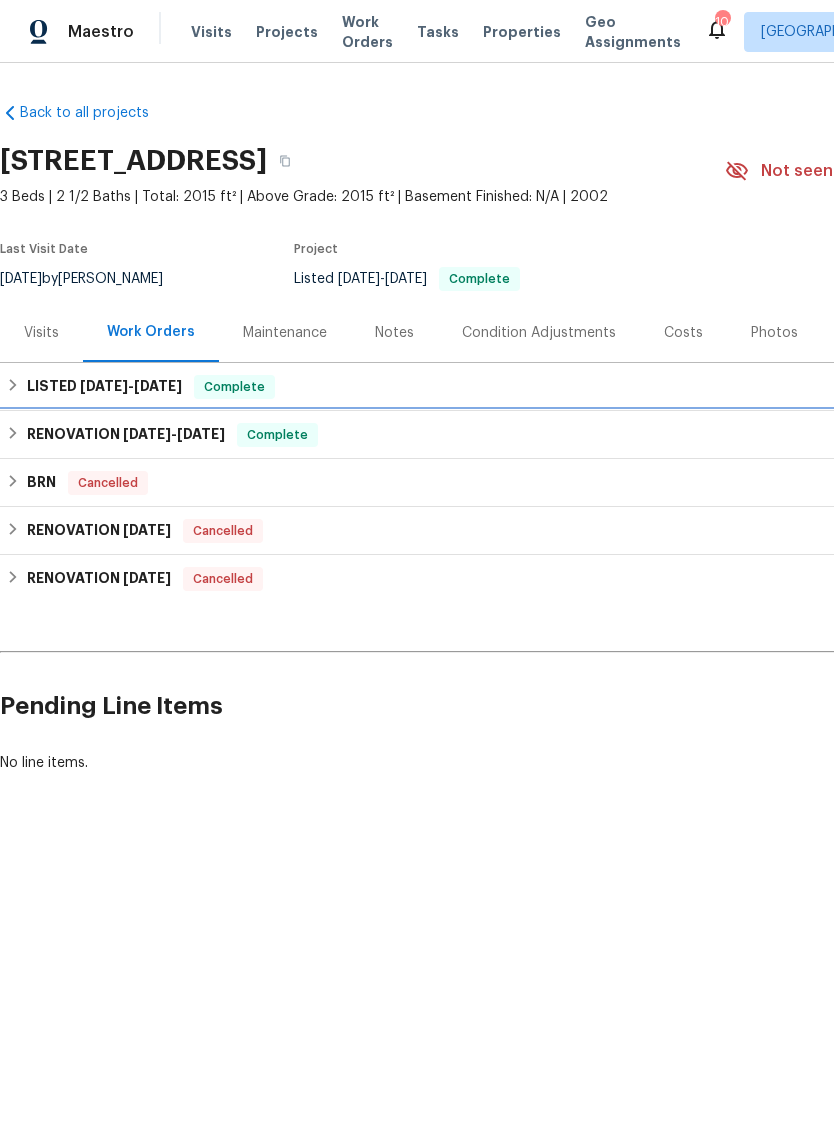 click on "[DATE]" at bounding box center [201, 434] 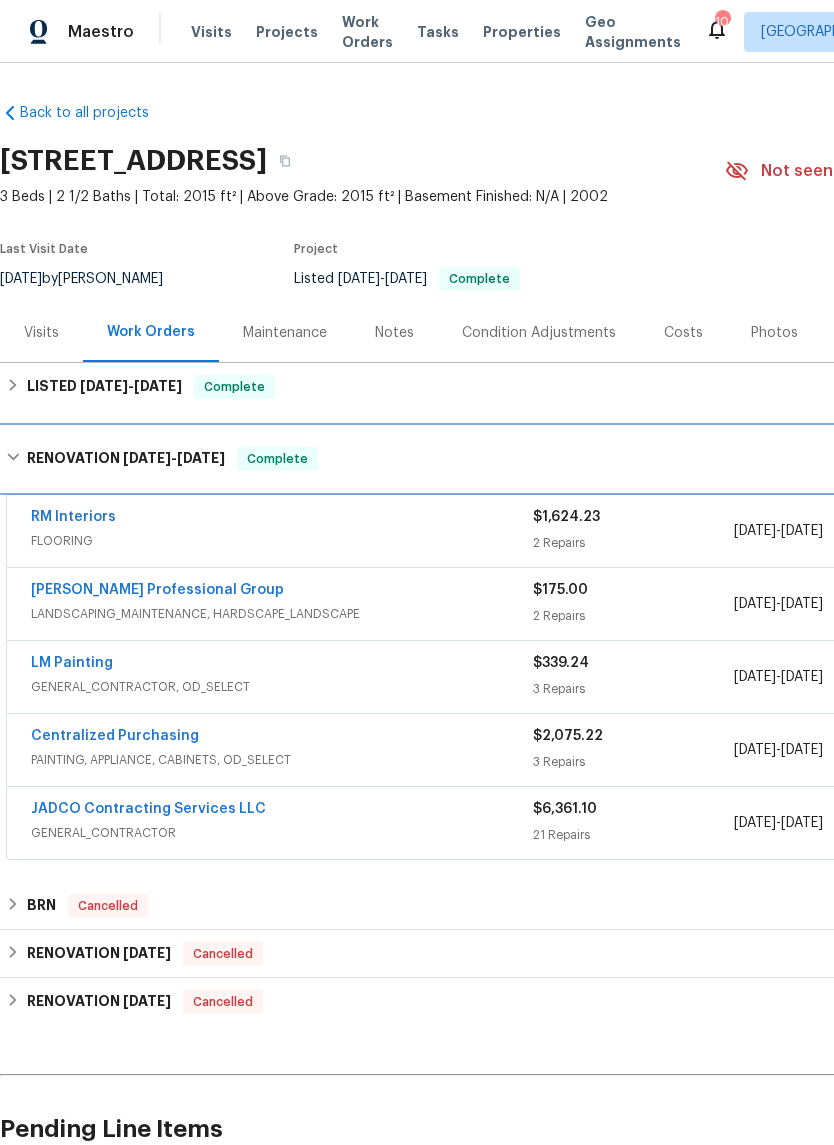 scroll, scrollTop: 0, scrollLeft: 0, axis: both 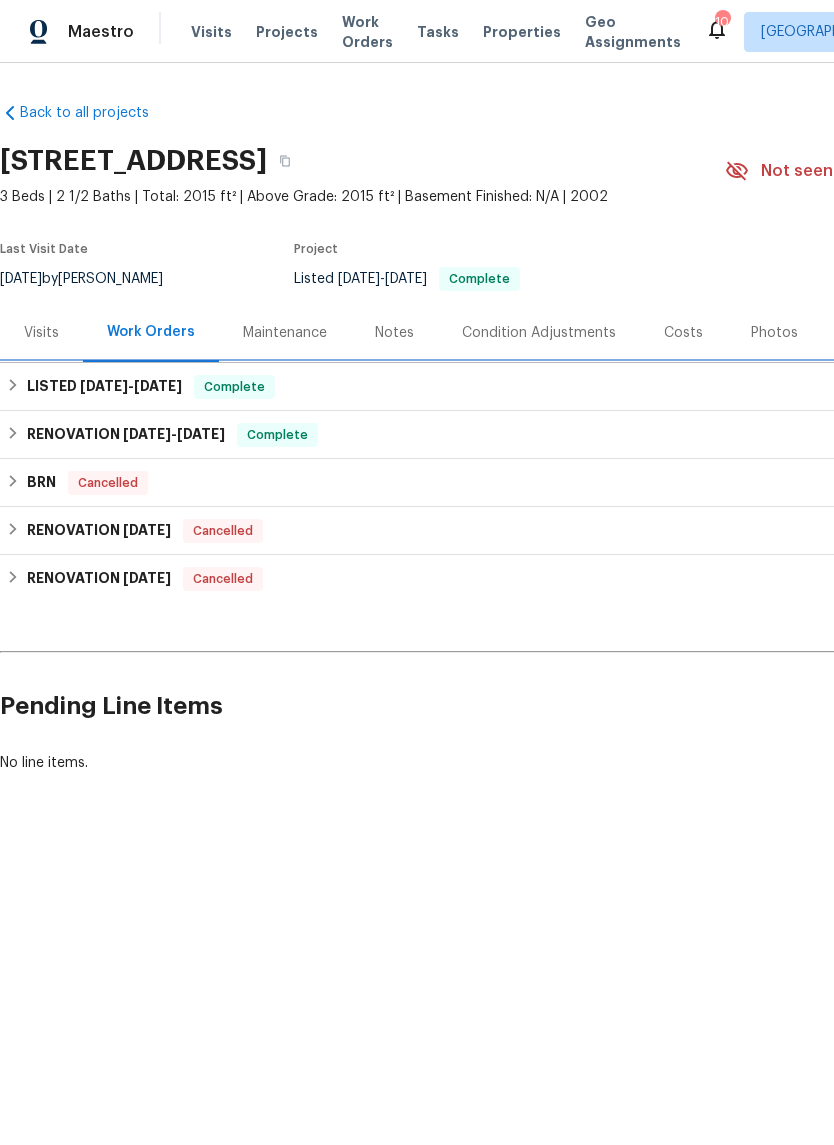 click on "LISTED   [DATE]  -  [DATE]" at bounding box center [104, 387] 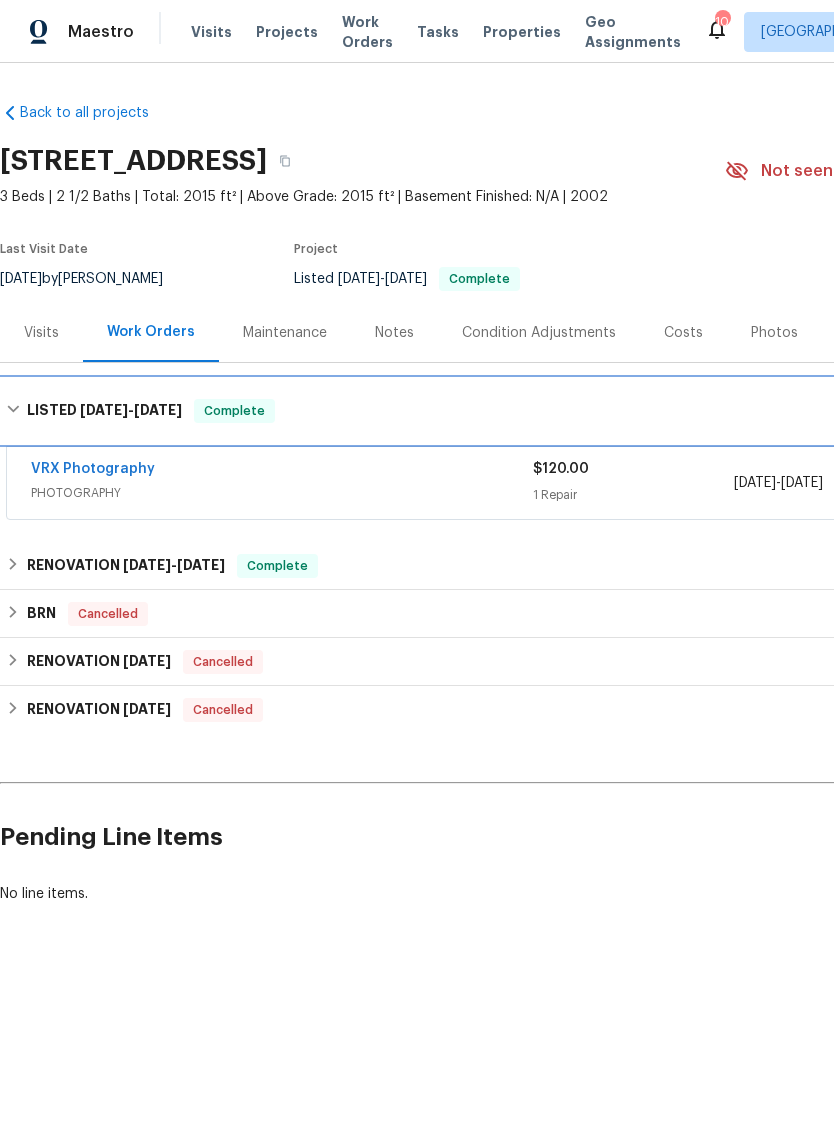 click on "[DATE]  -  [DATE]" at bounding box center (131, 410) 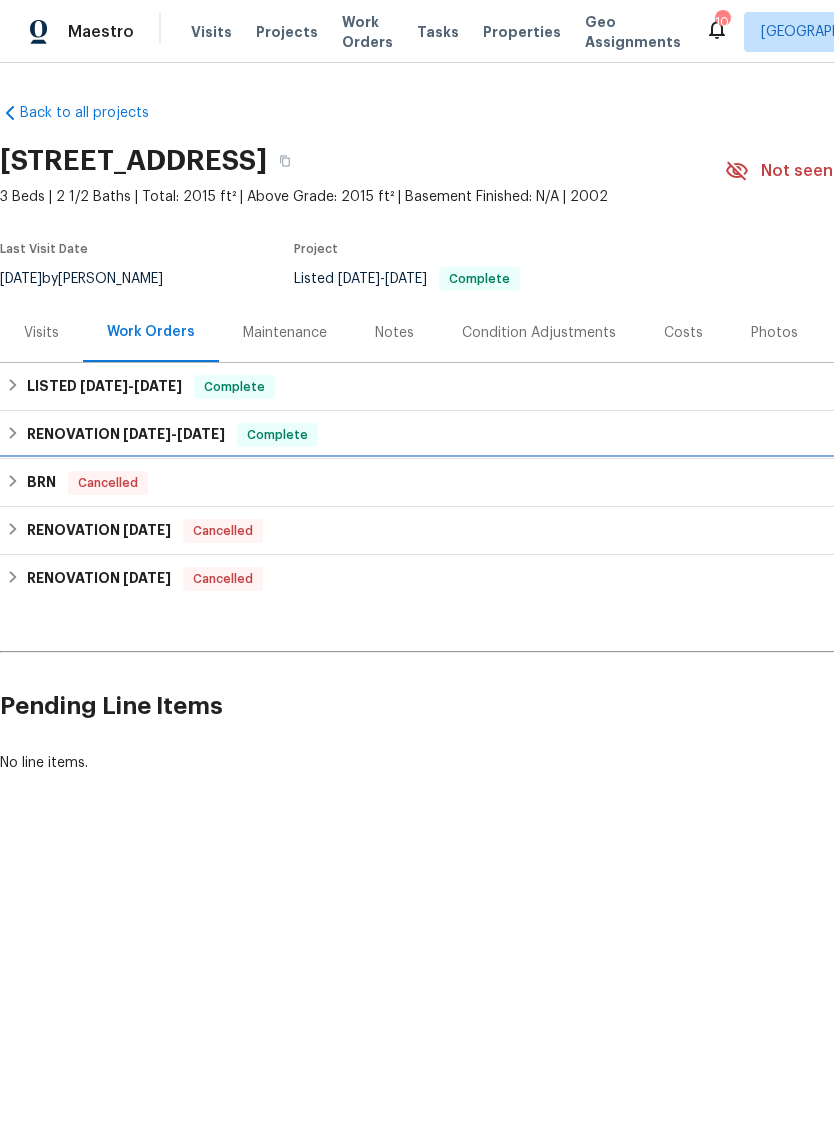 click on "BRN   Cancelled" at bounding box center (565, 483) 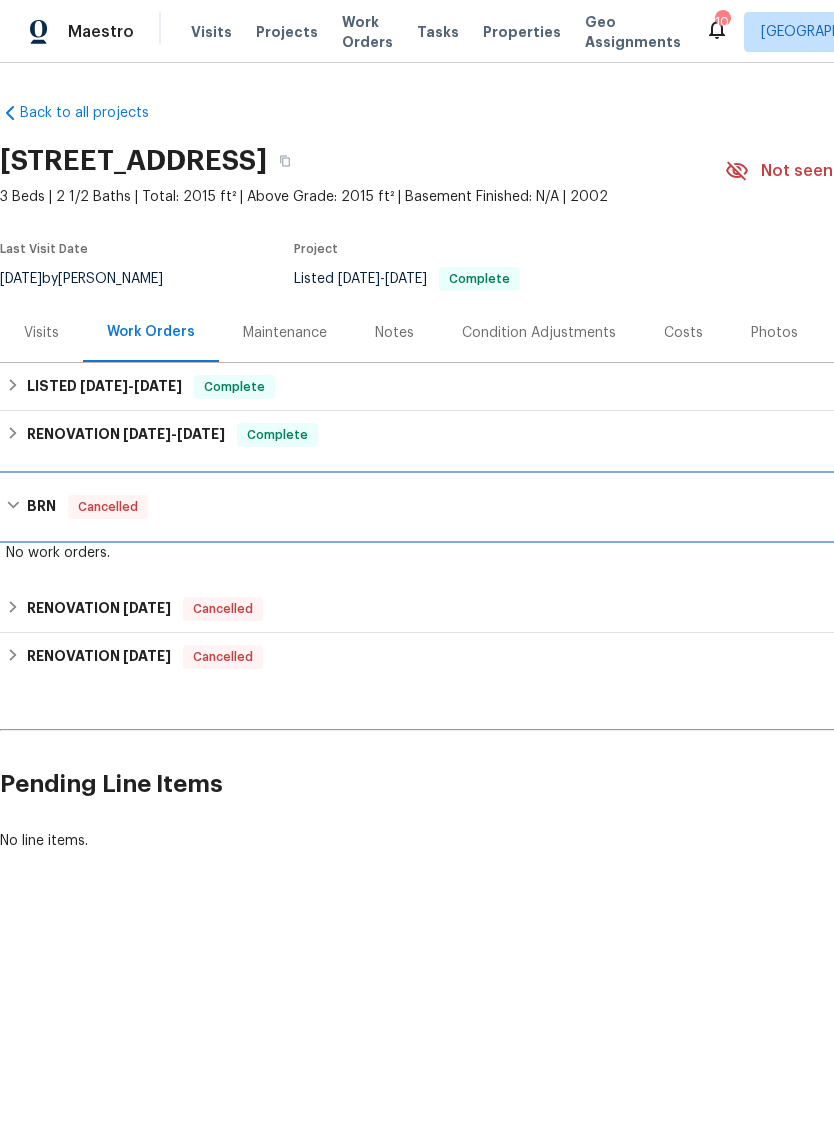 click on "BRN   Cancelled" at bounding box center (565, 507) 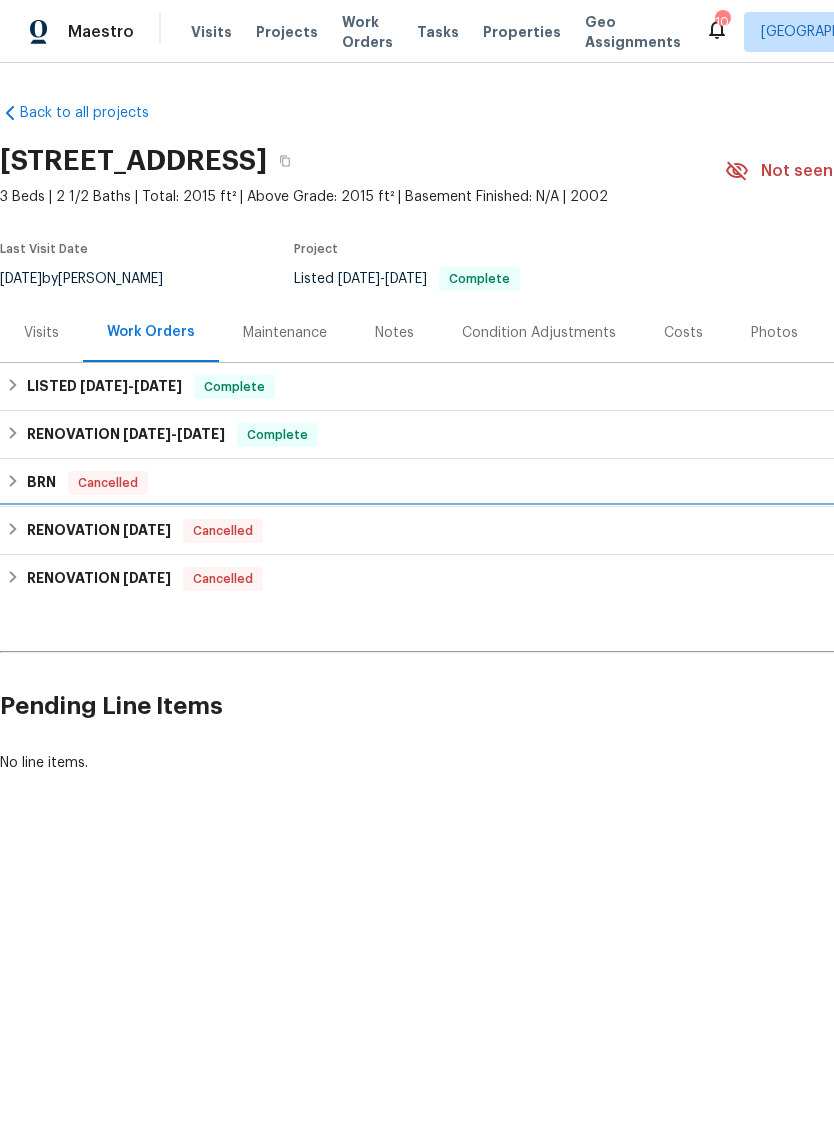 click on "RENOVATION   [DATE] Cancelled" at bounding box center (565, 531) 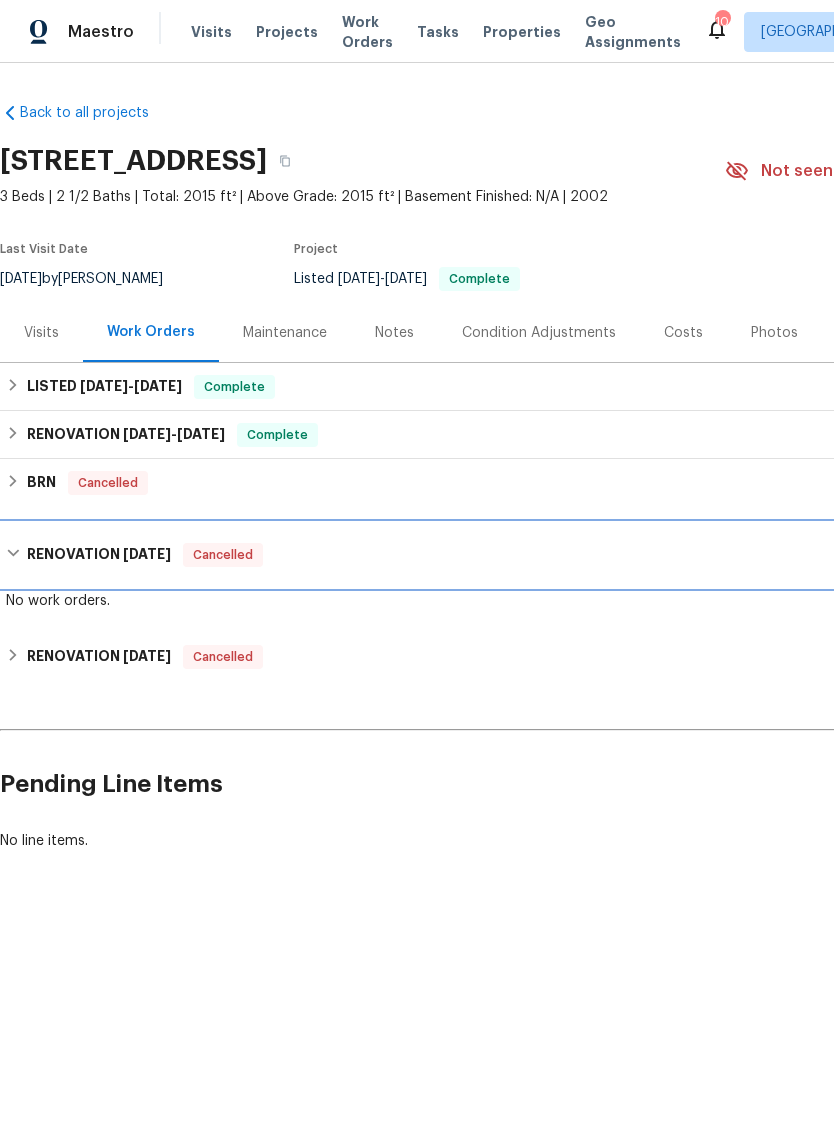 click on "1/14/22" at bounding box center [147, 554] 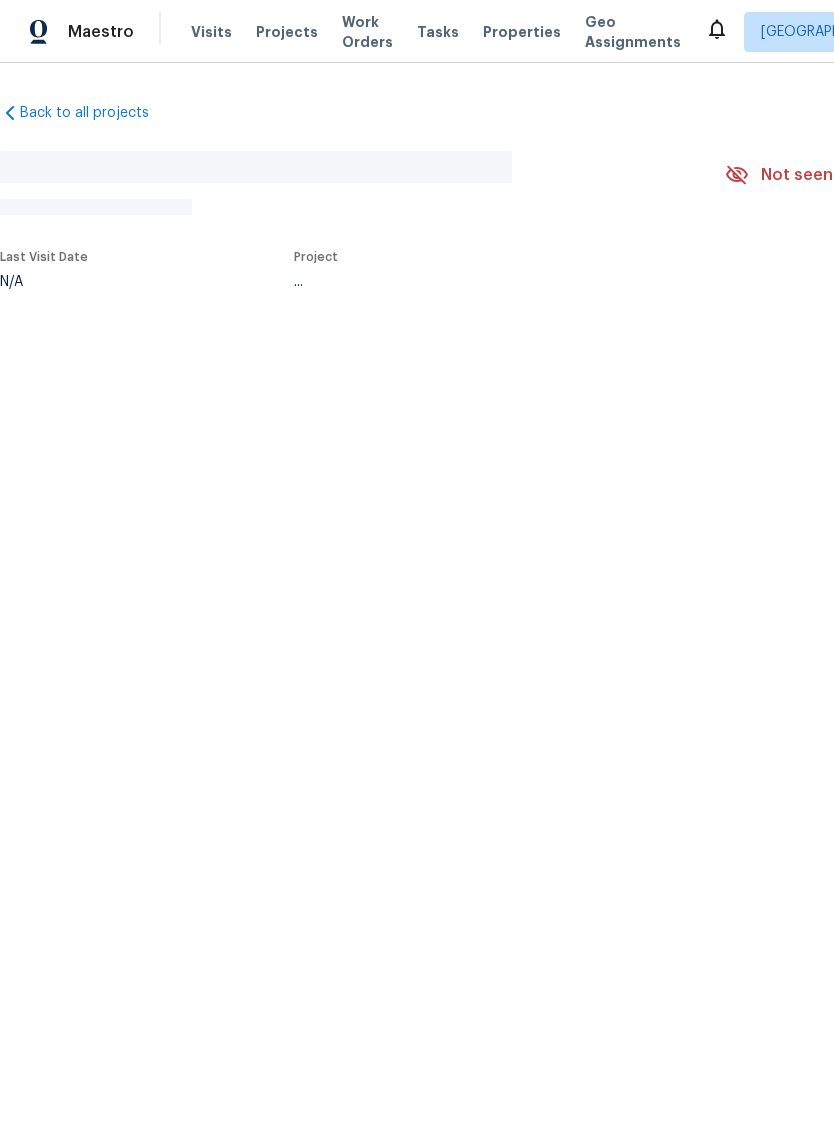 scroll, scrollTop: 0, scrollLeft: 0, axis: both 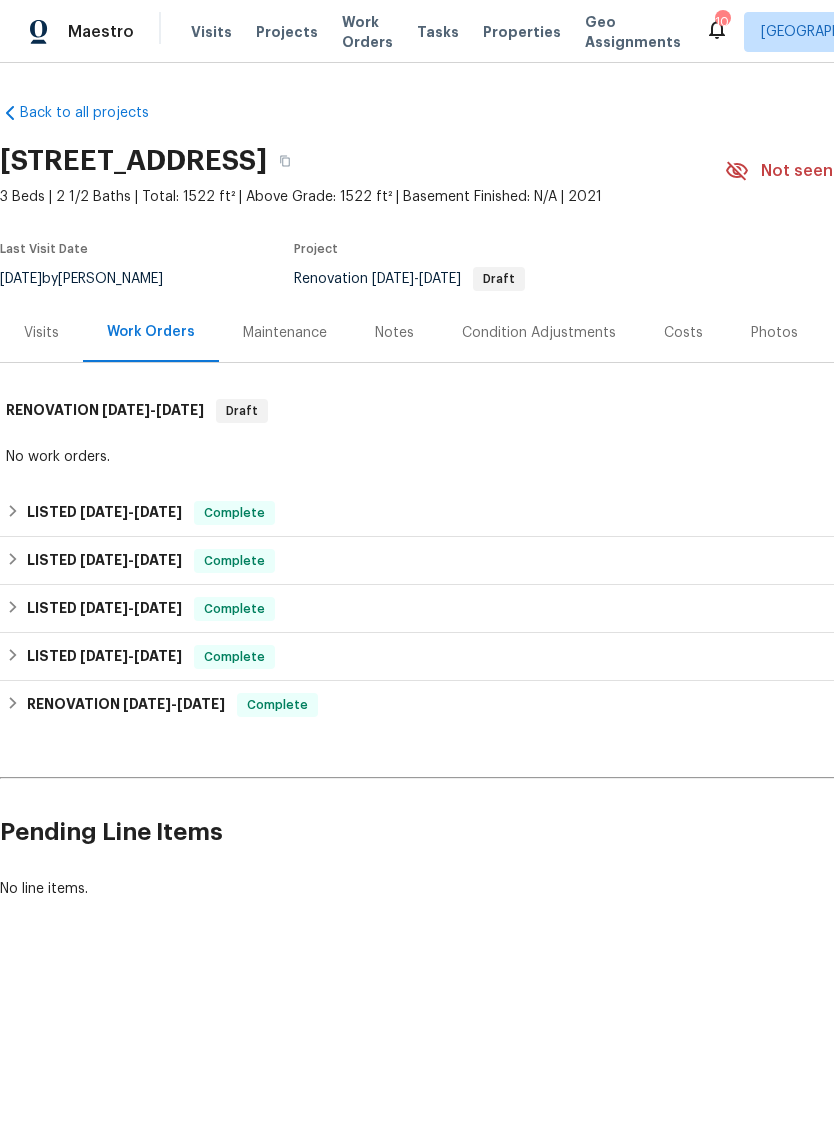 click on "Costs" at bounding box center [683, 332] 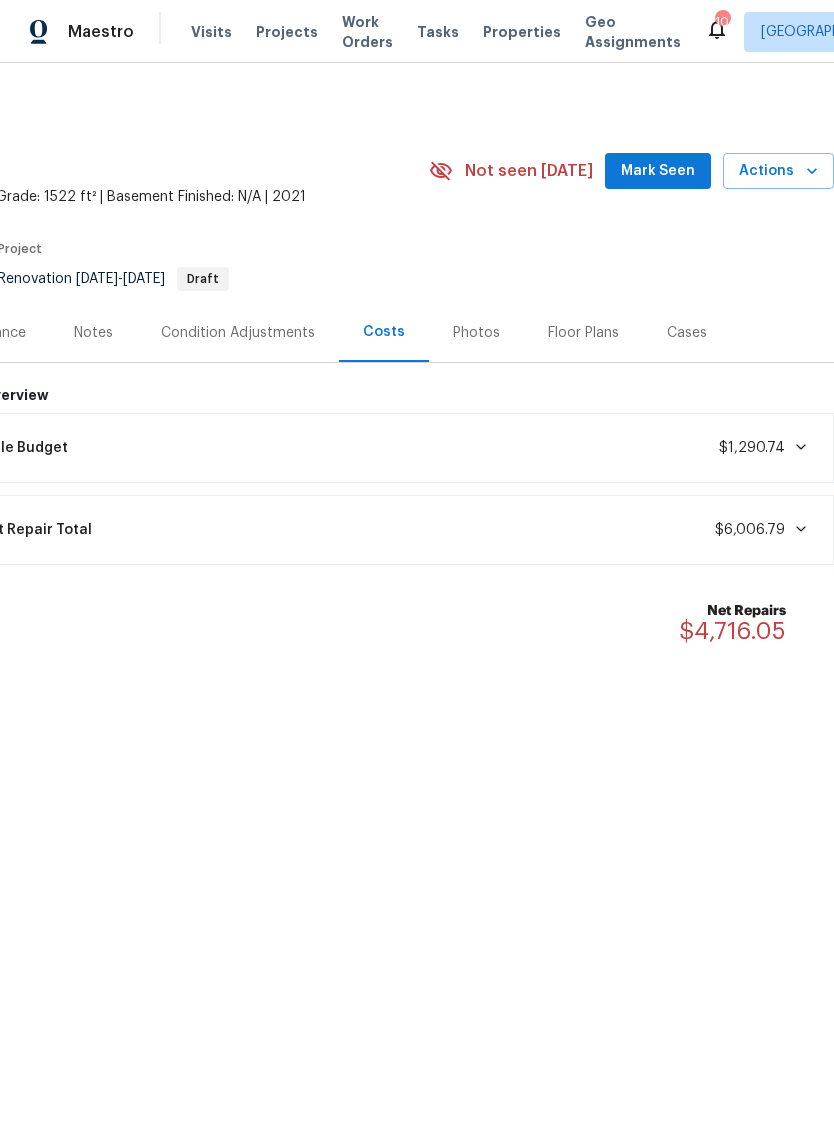 scroll, scrollTop: 0, scrollLeft: 296, axis: horizontal 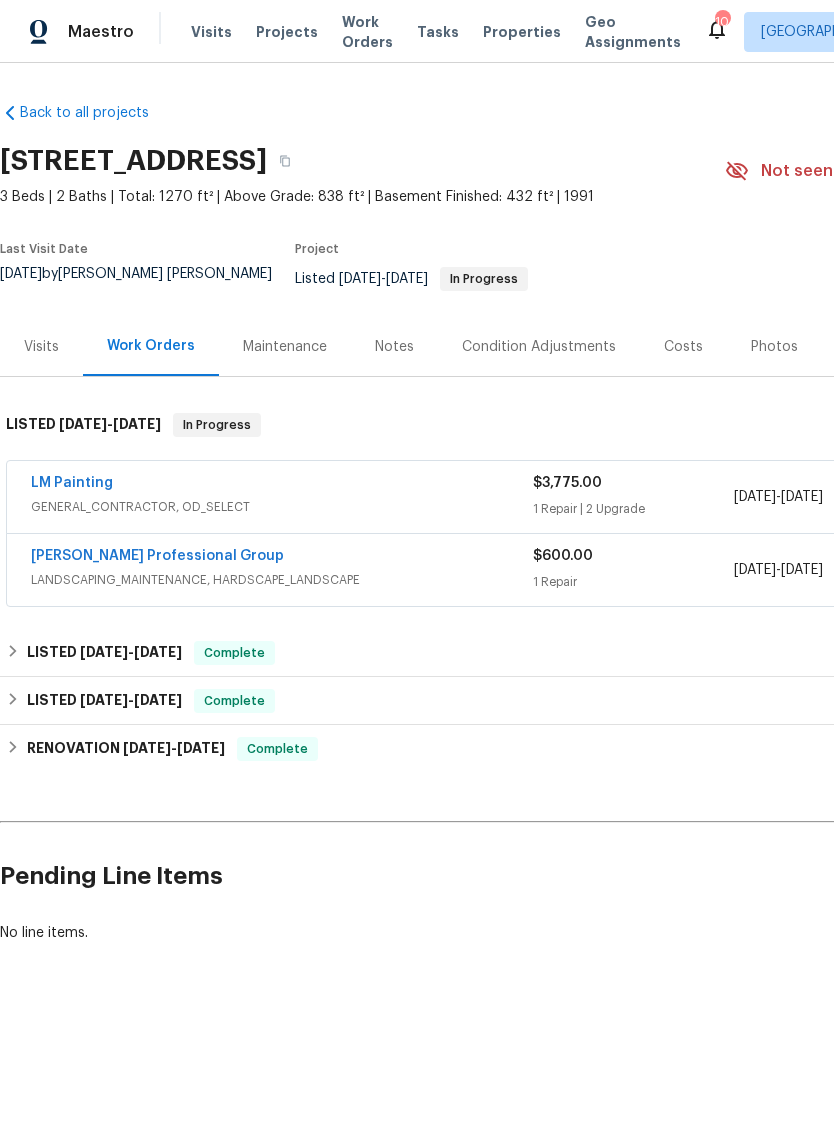 click on "Costs" at bounding box center (683, 347) 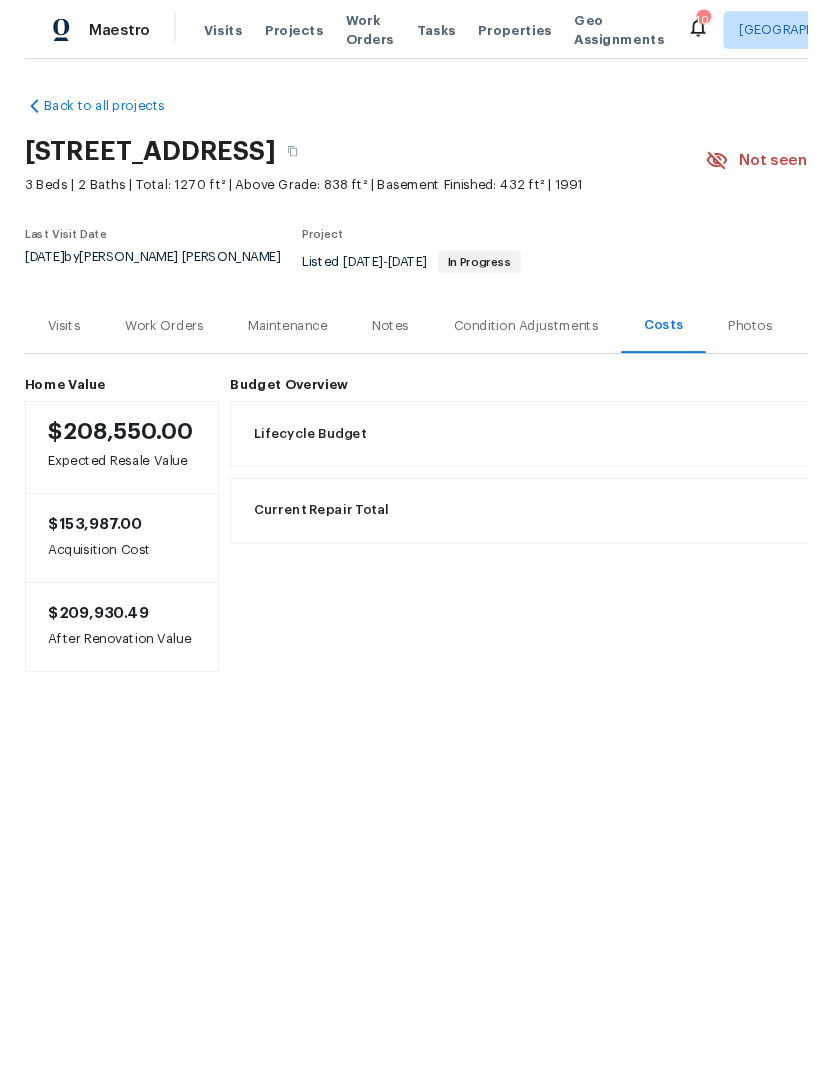 scroll, scrollTop: 0, scrollLeft: 0, axis: both 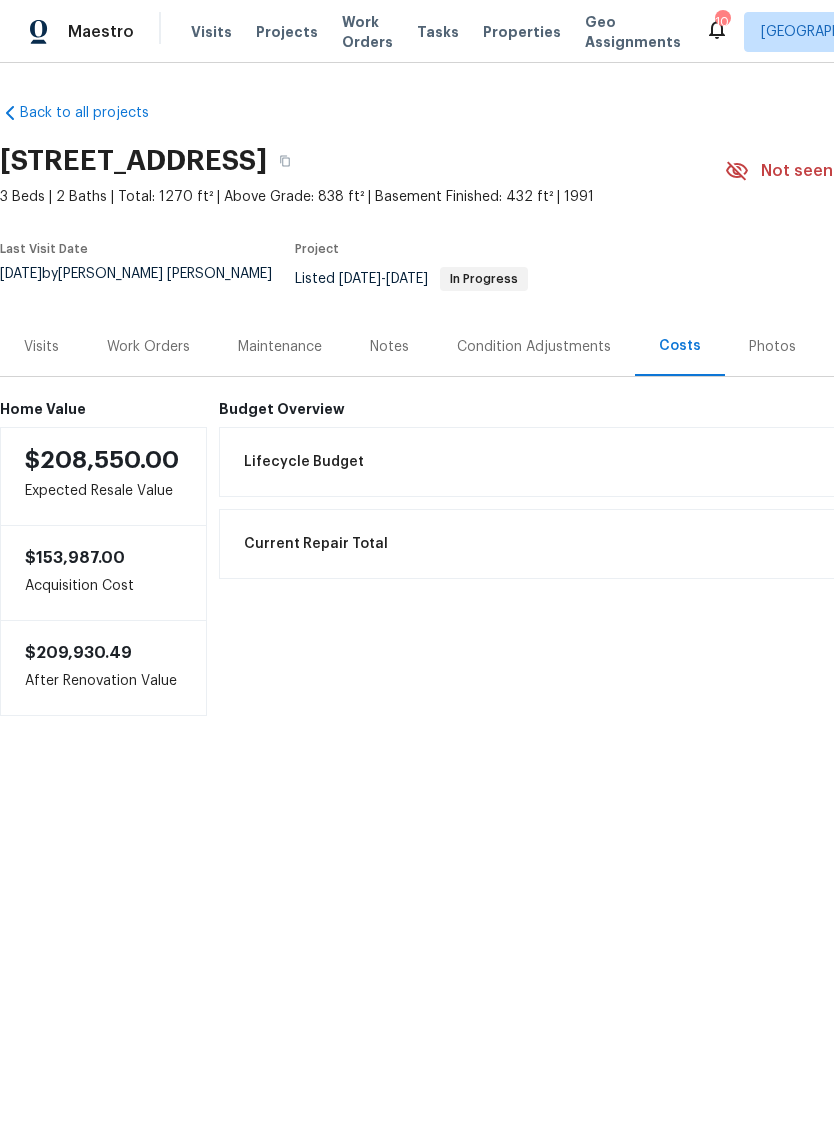 copy on "5537 Panola Pl, Lithonia, GA 30058" 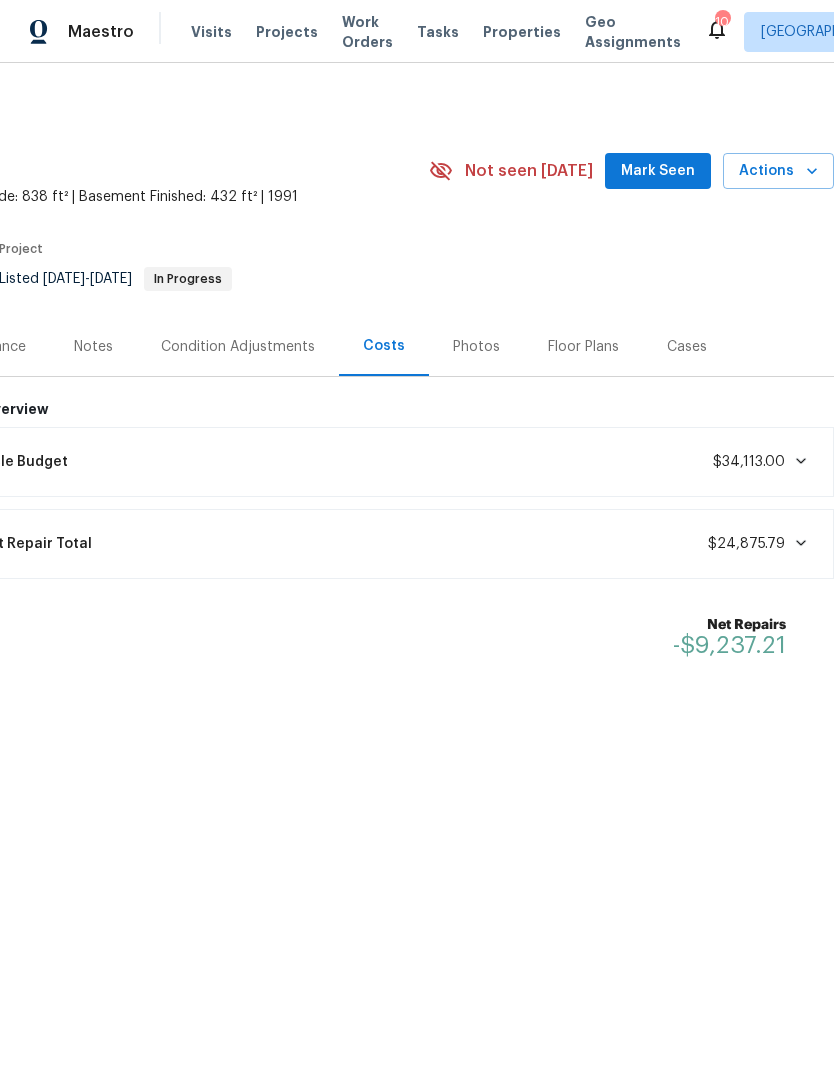 scroll, scrollTop: 0, scrollLeft: 296, axis: horizontal 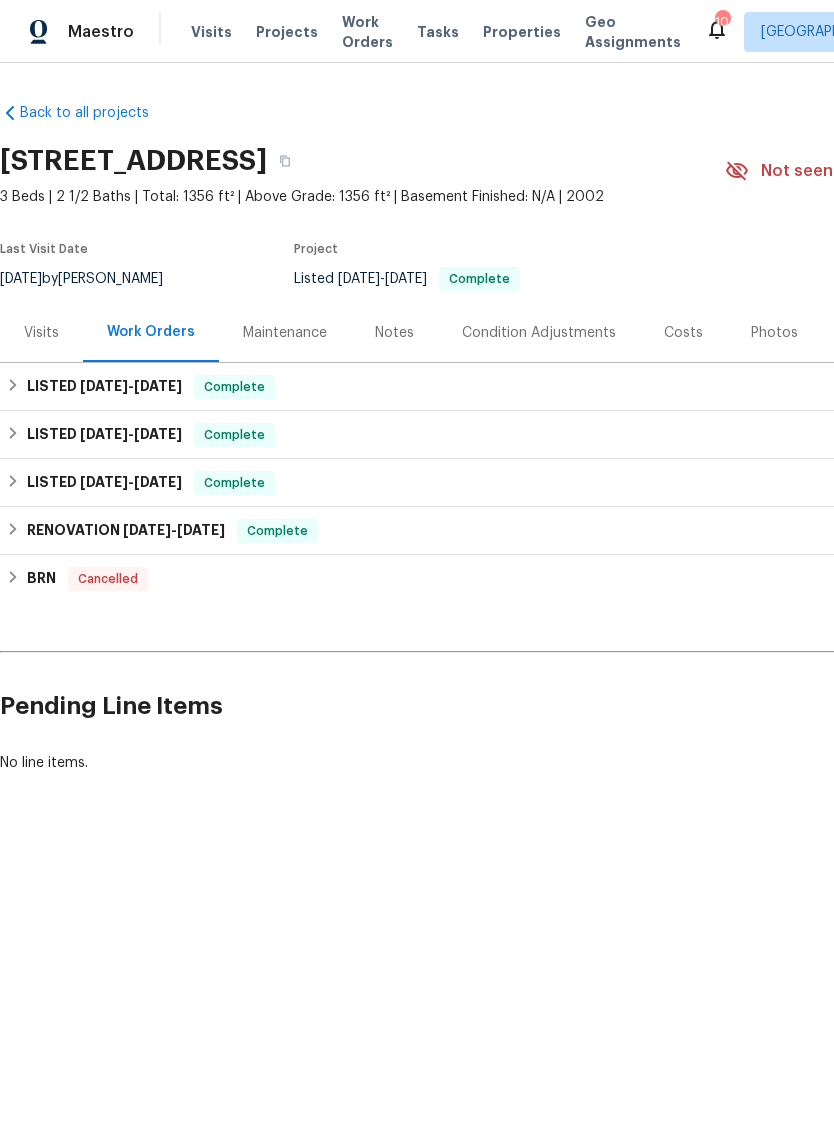 click on "Costs" at bounding box center (683, 333) 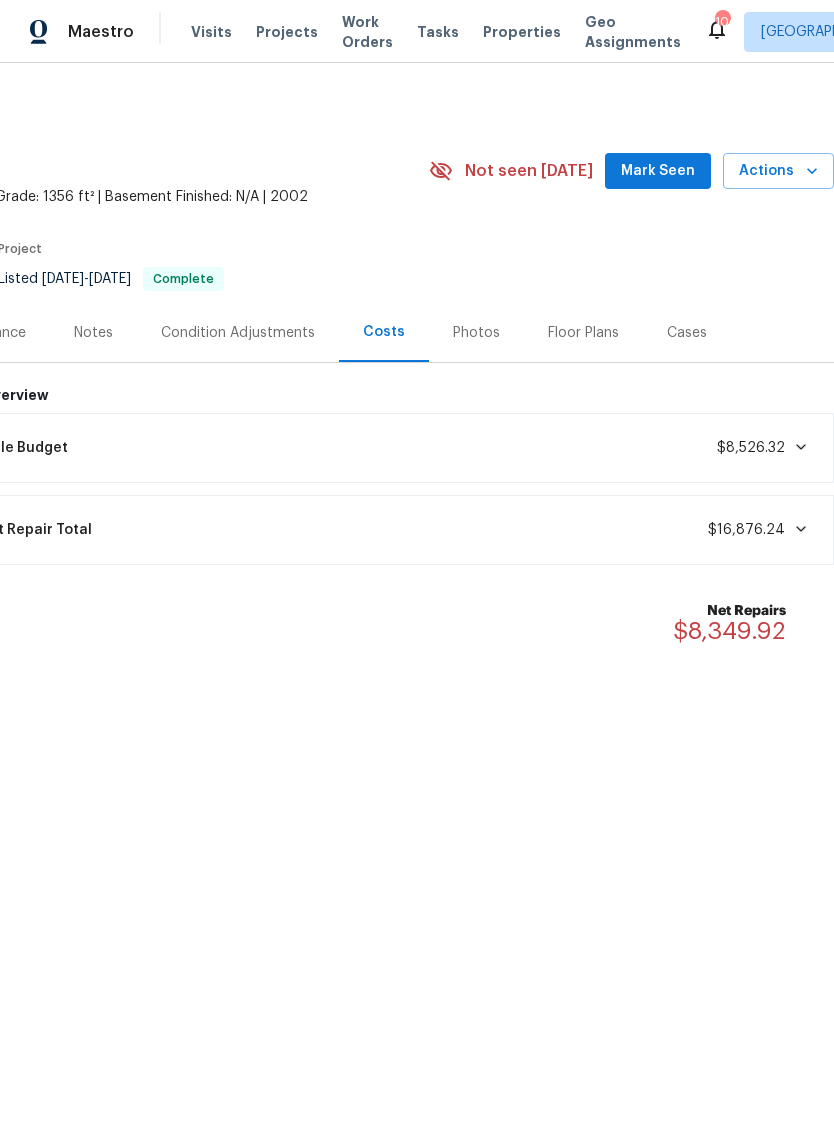 scroll, scrollTop: 0, scrollLeft: 296, axis: horizontal 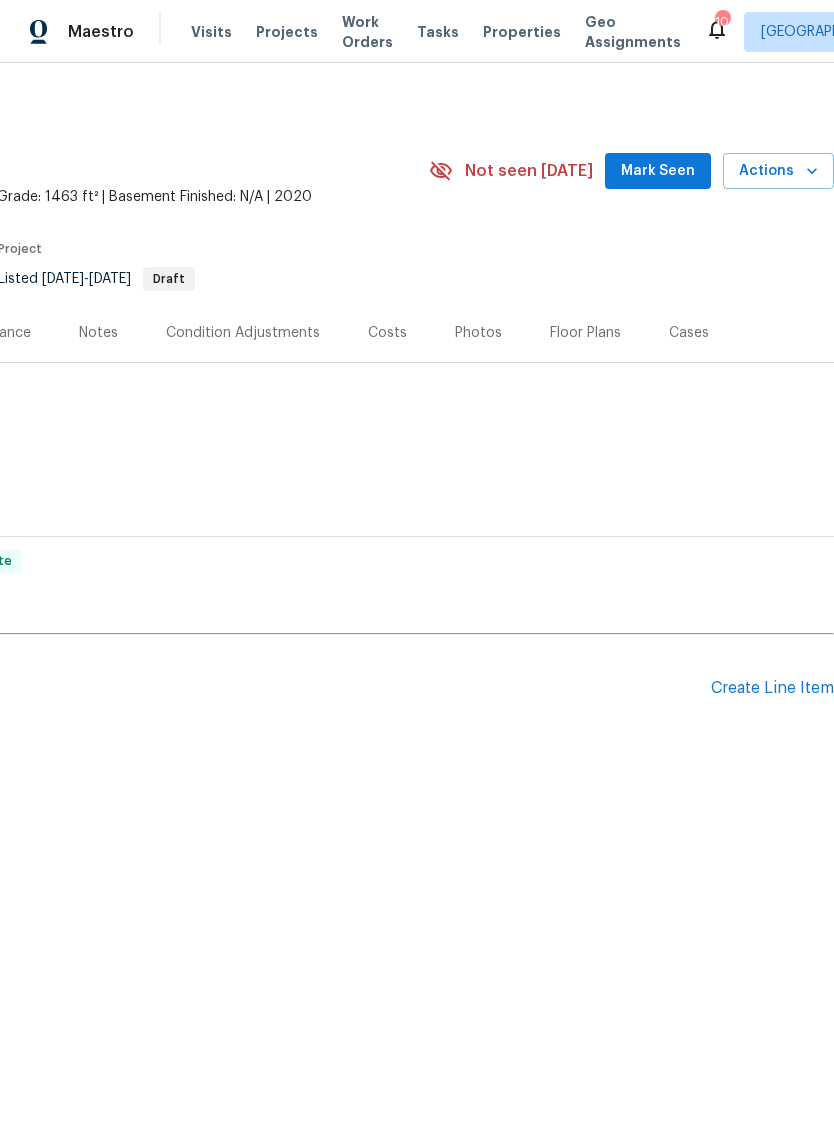 click on "Costs" at bounding box center [387, 332] 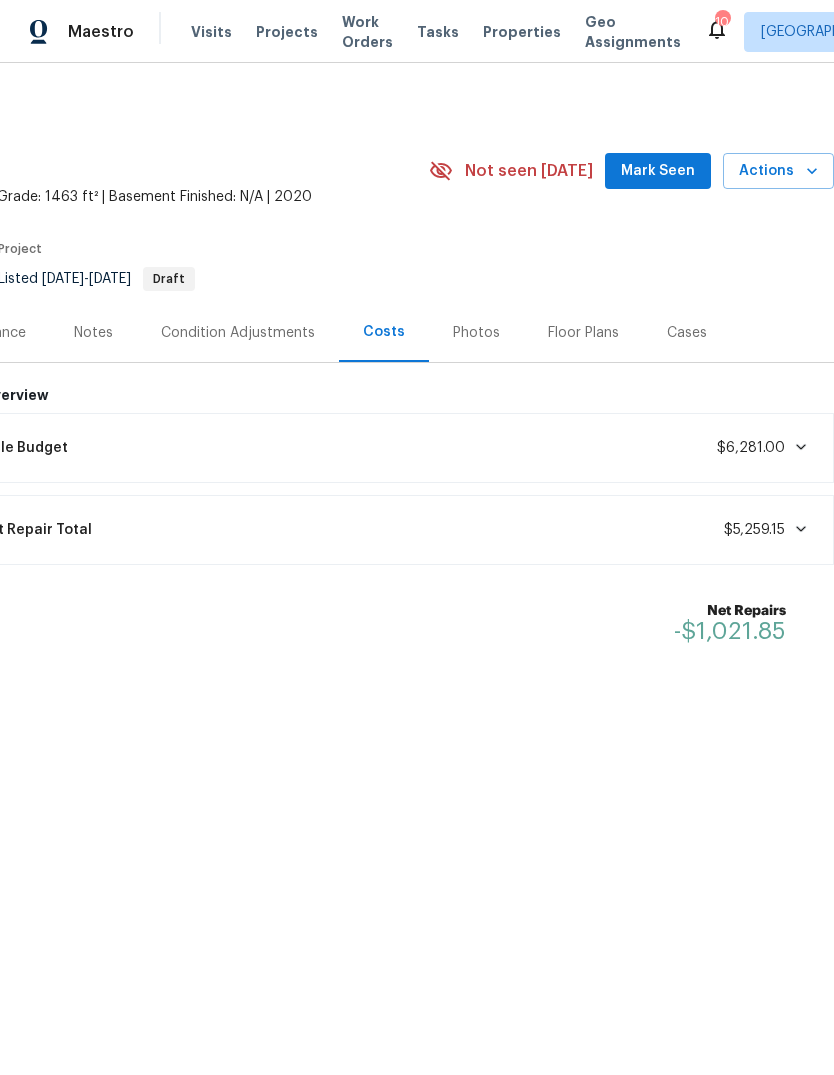scroll, scrollTop: 0, scrollLeft: 296, axis: horizontal 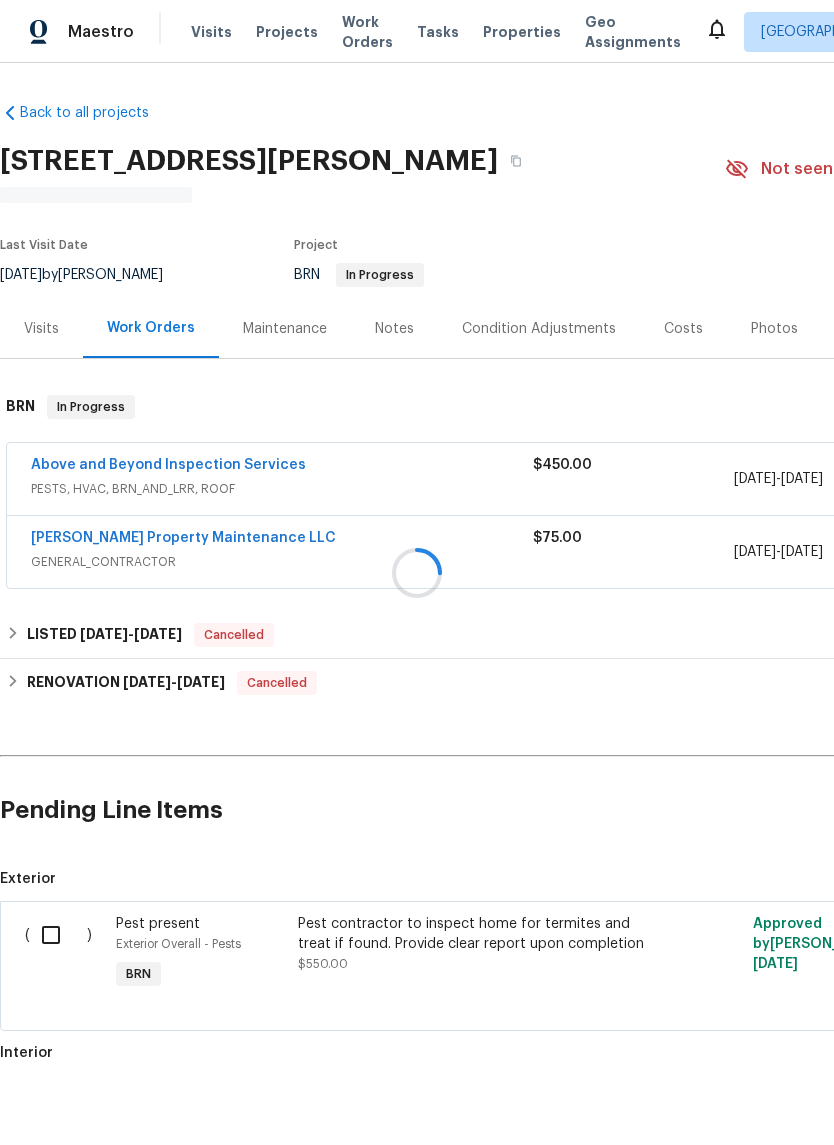 click at bounding box center [417, 572] 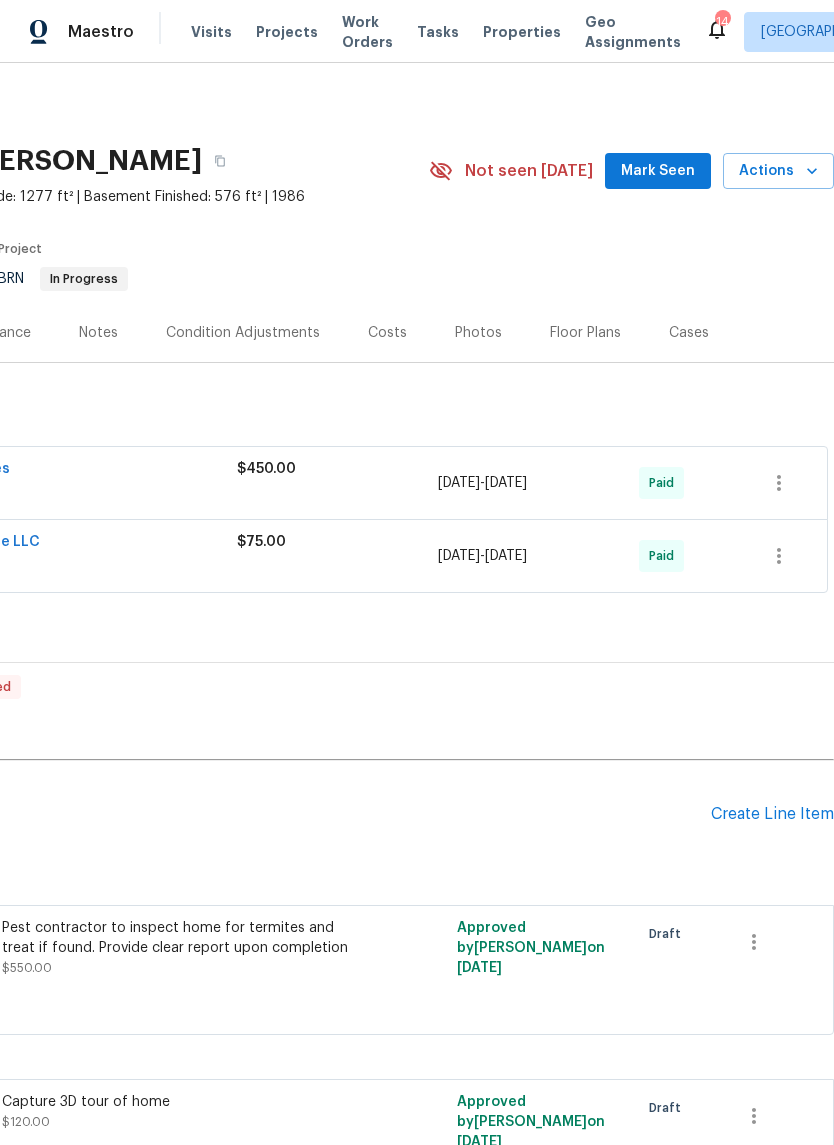 scroll, scrollTop: 0, scrollLeft: 296, axis: horizontal 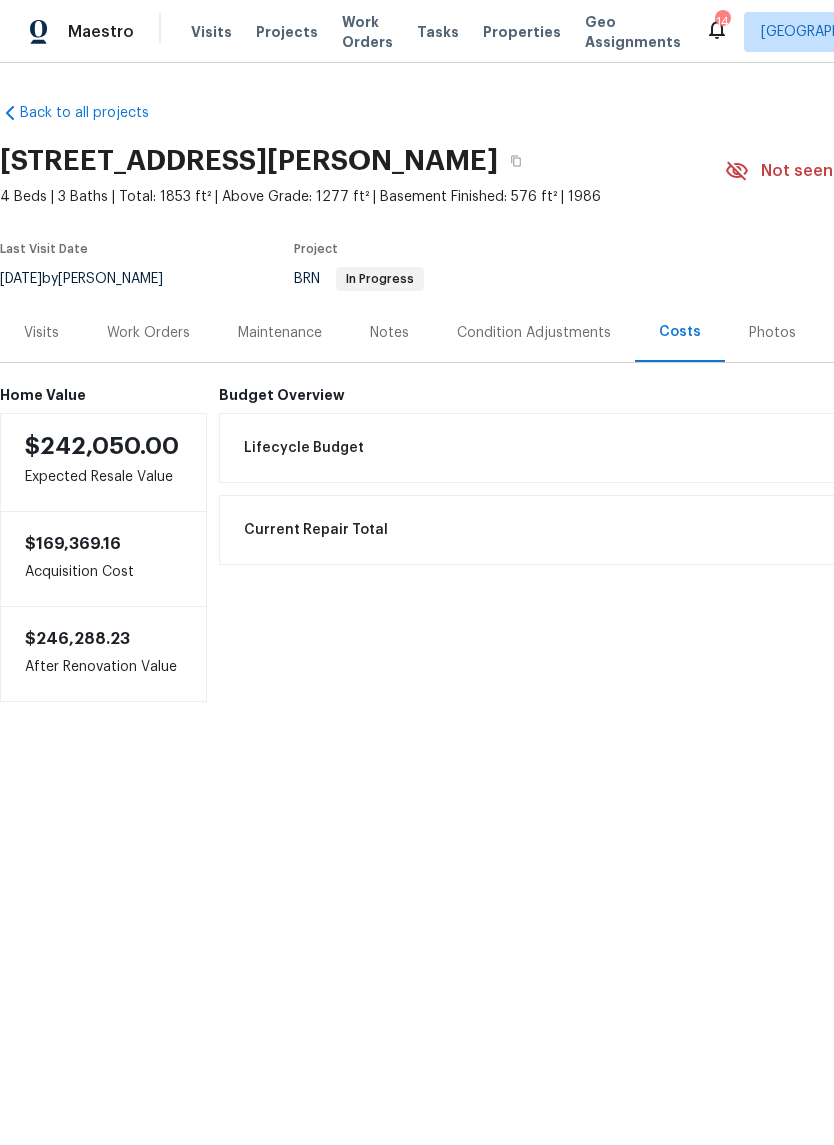 copy on "[STREET_ADDRESS][PERSON_NAME]" 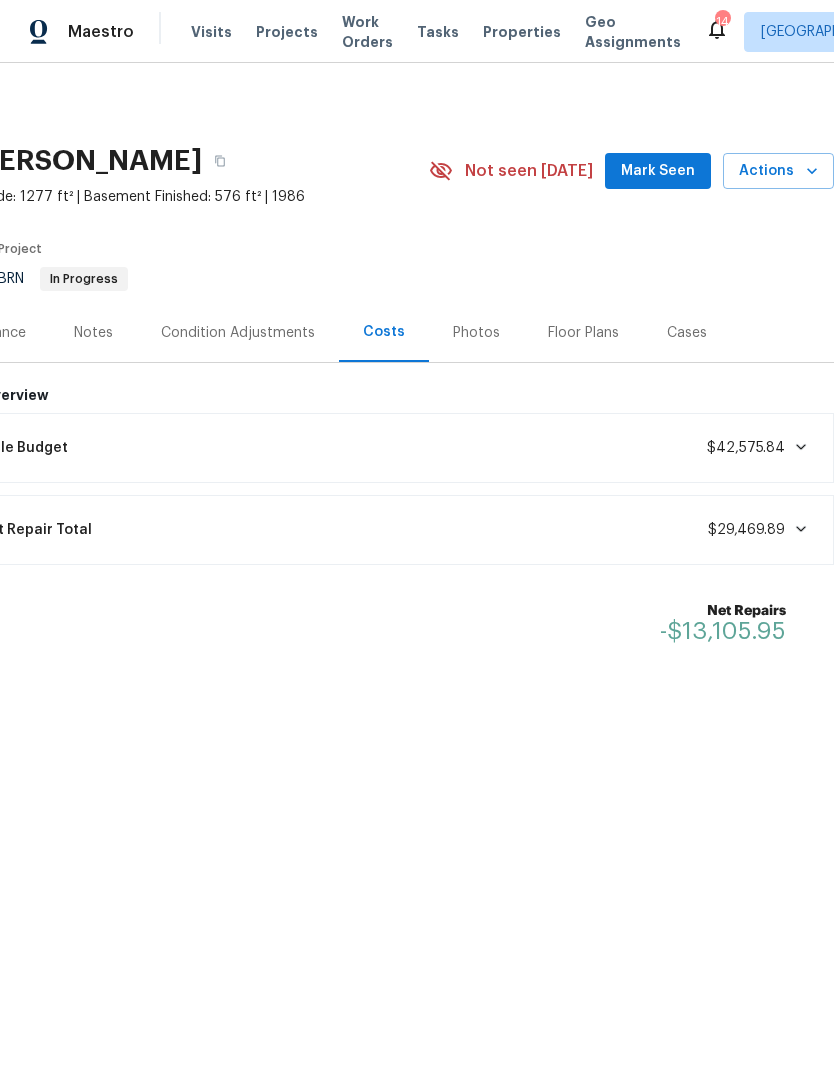scroll, scrollTop: 0, scrollLeft: 296, axis: horizontal 